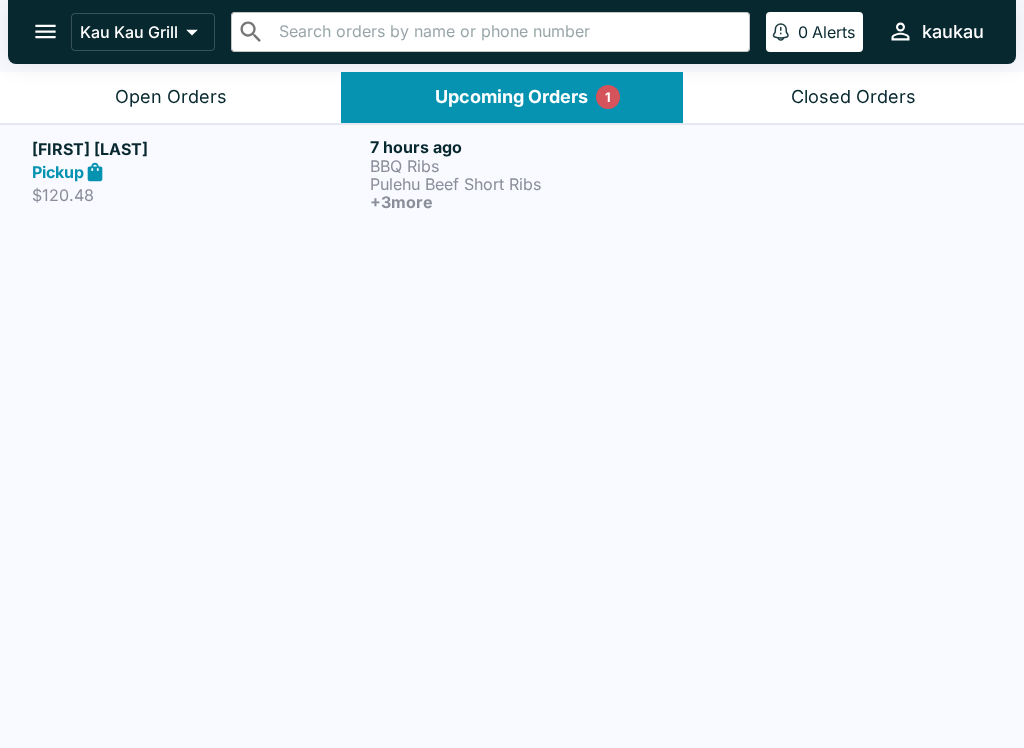 scroll, scrollTop: 0, scrollLeft: 0, axis: both 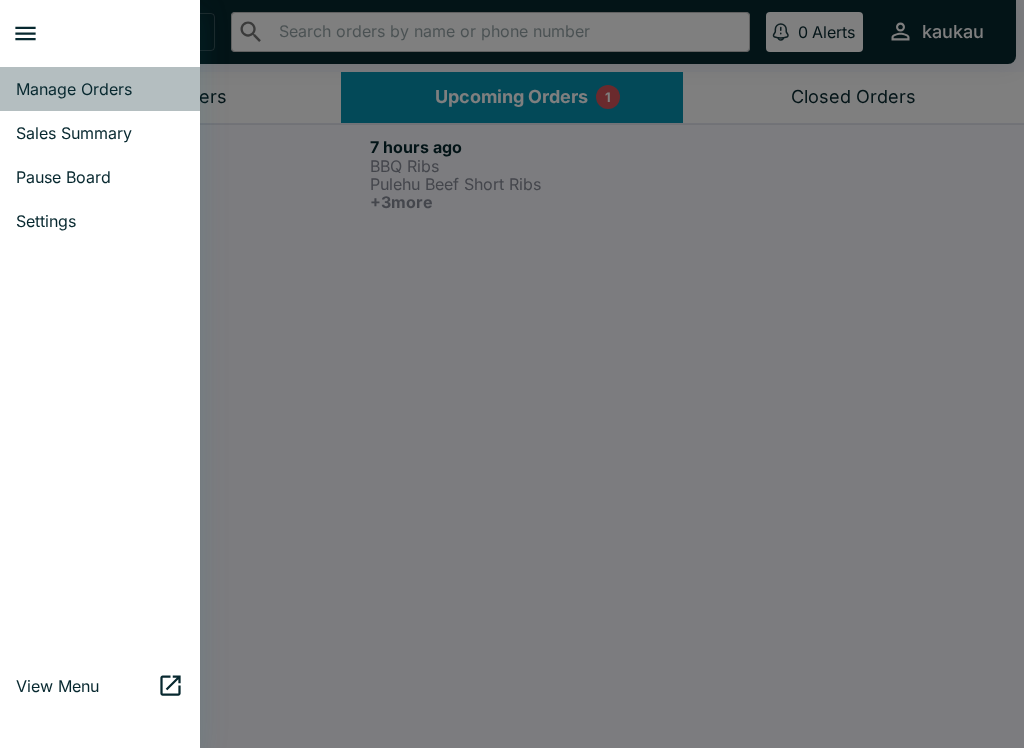 click on "Manage Orders" at bounding box center (100, 89) 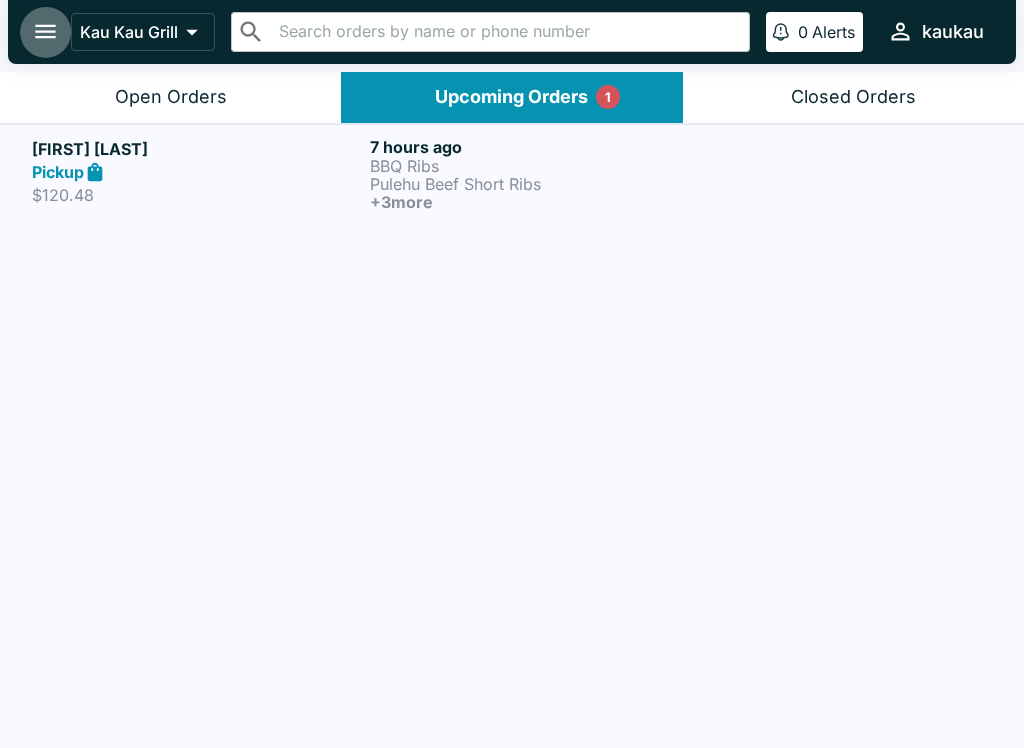 click 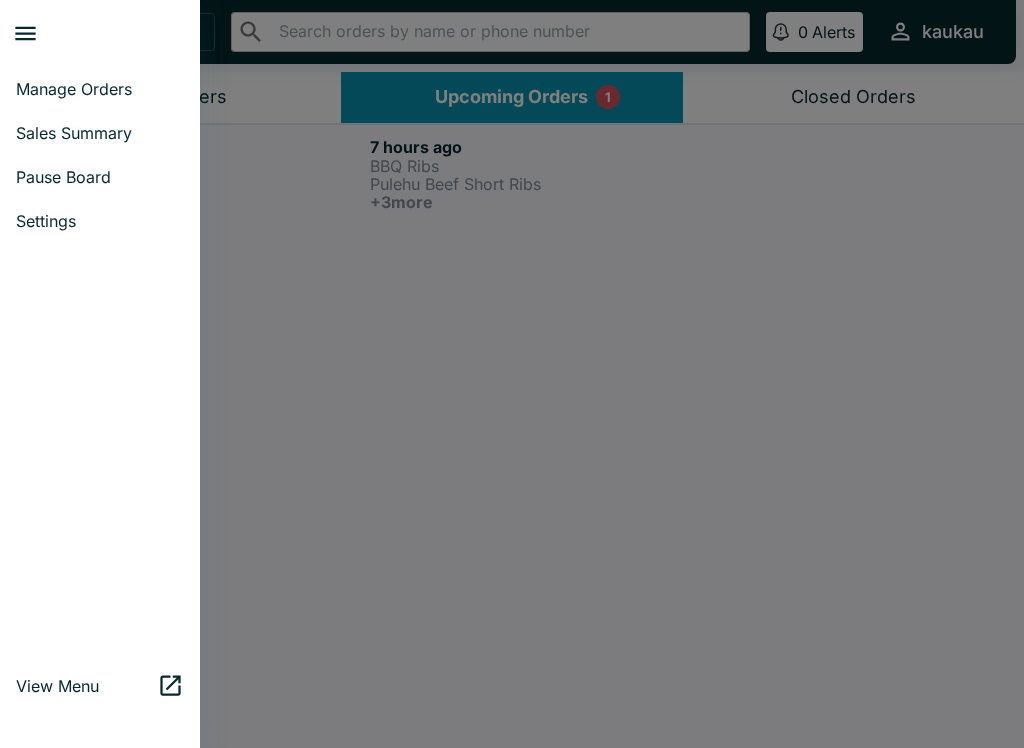 click on "Pause Board" at bounding box center (100, 177) 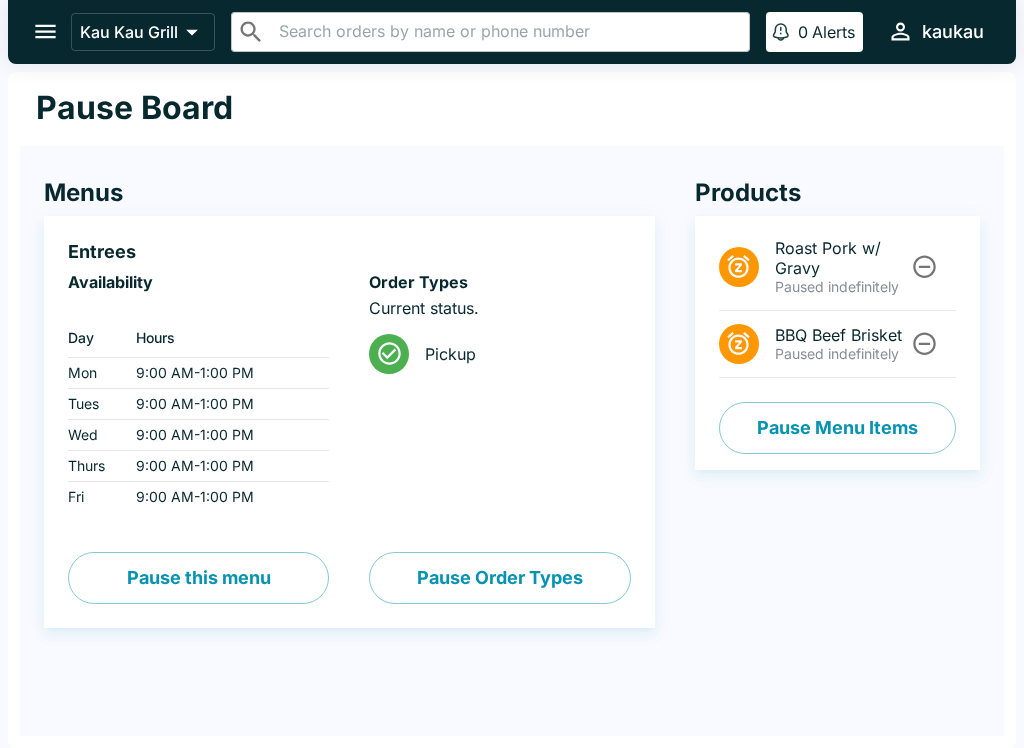 click on "Pause Order Types" at bounding box center [499, 578] 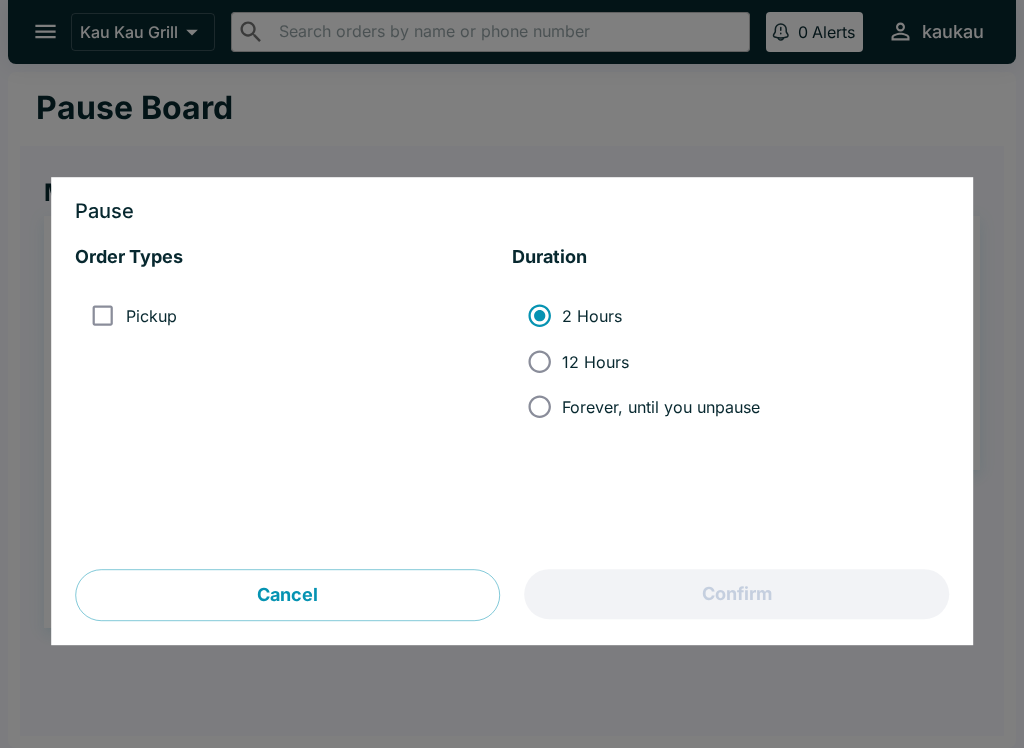 click at bounding box center (512, 374) 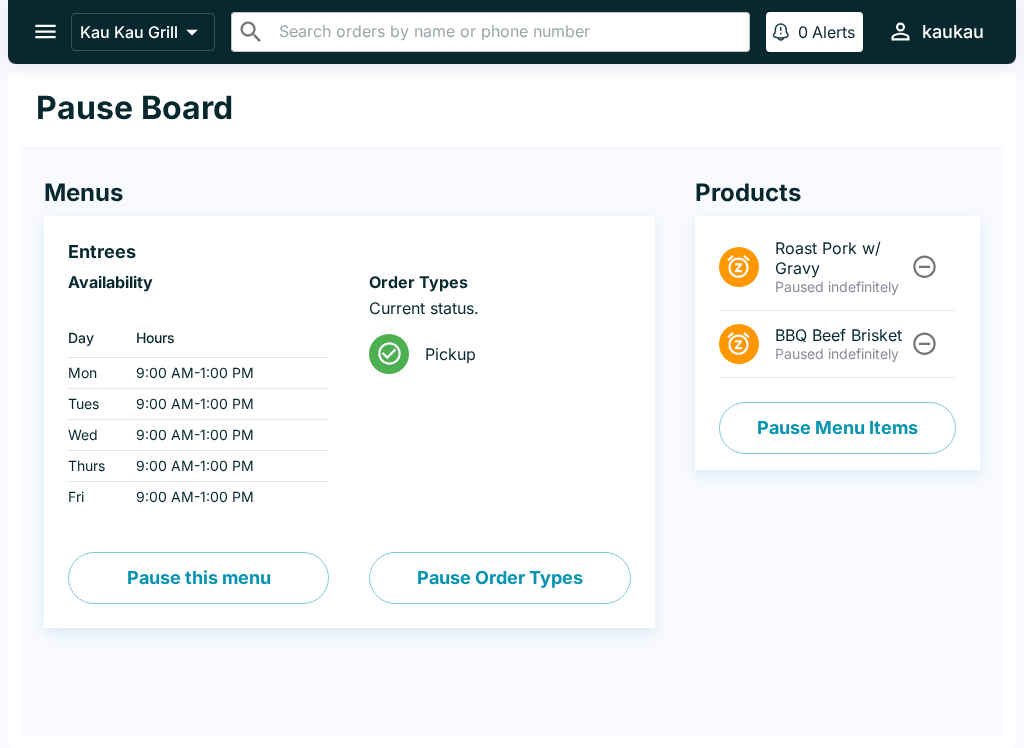 click on "Roast Pork w/ Gravy Paused indefinitely BBQ Beef Brisket Paused indefinitely Pause Menu Items" at bounding box center (837, 343) 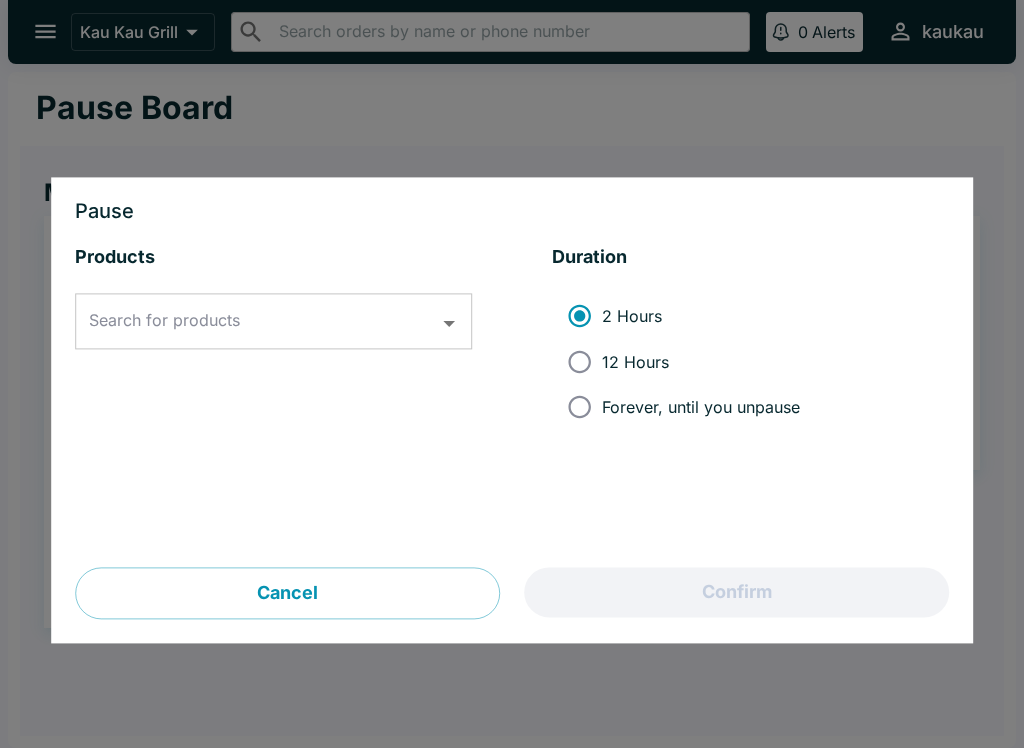 click 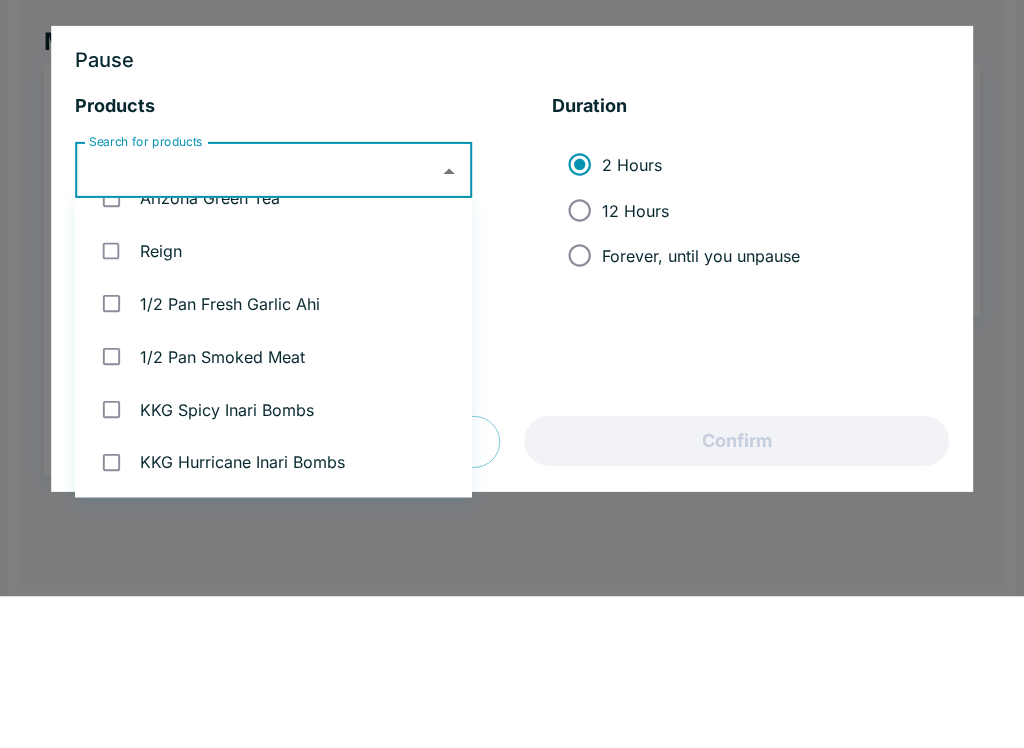 scroll, scrollTop: 3152, scrollLeft: 0, axis: vertical 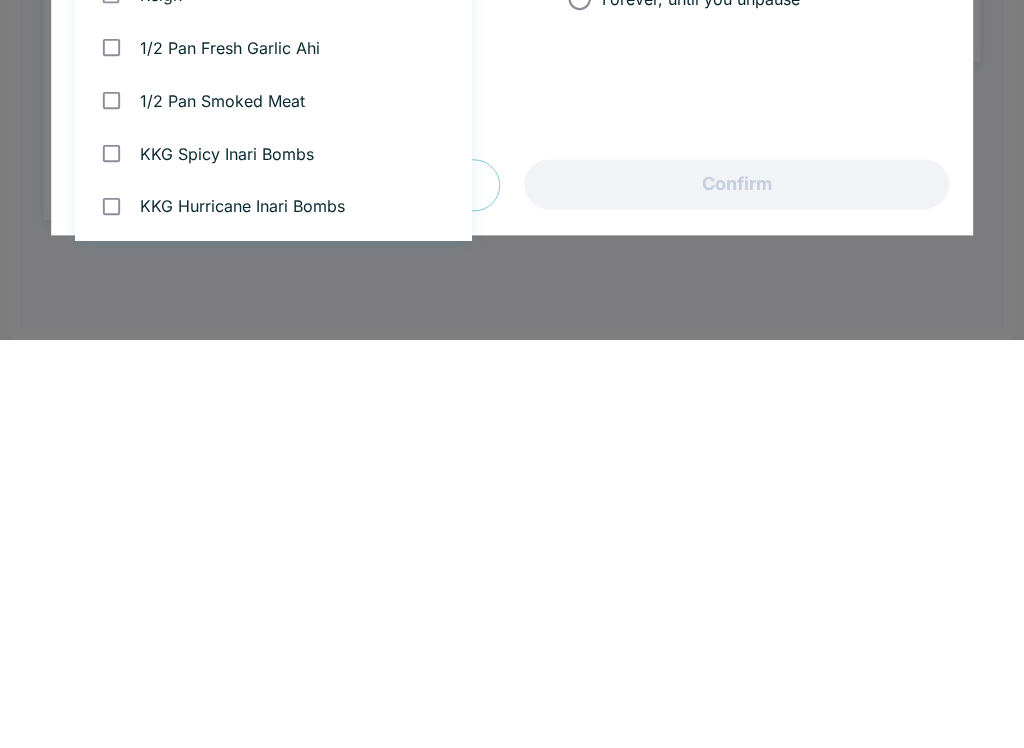 click on "Products Search for products Search for products Duration 2 Hours 12 Hours Forever, until you unpause" at bounding box center (512, 407) 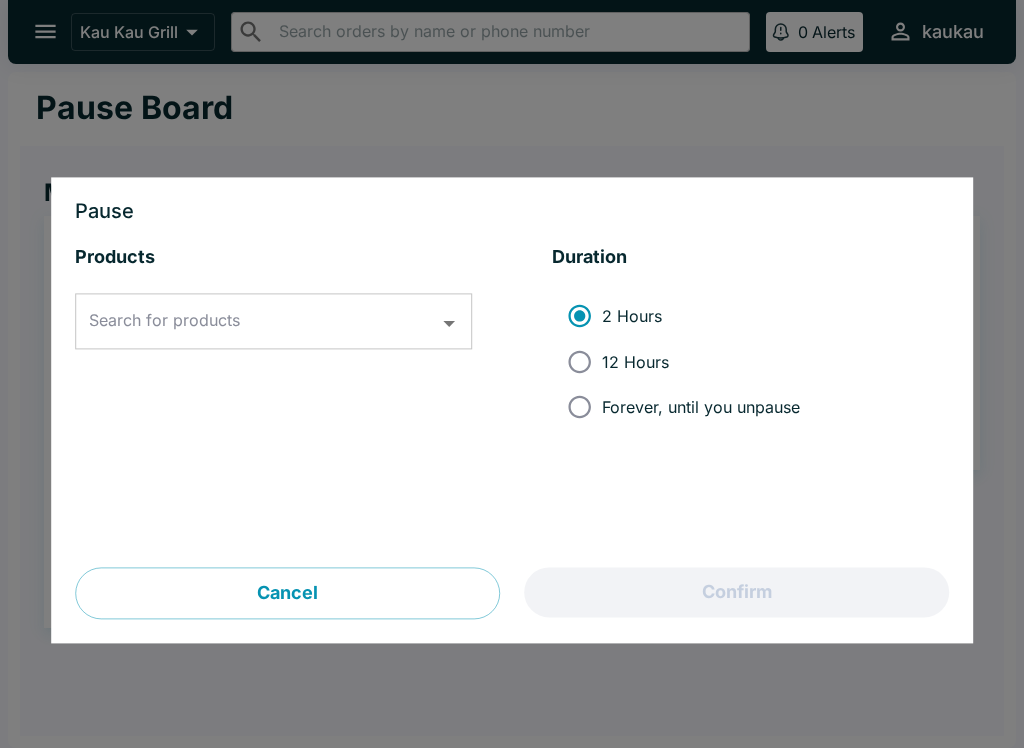 click on "Cancel" at bounding box center (287, 594) 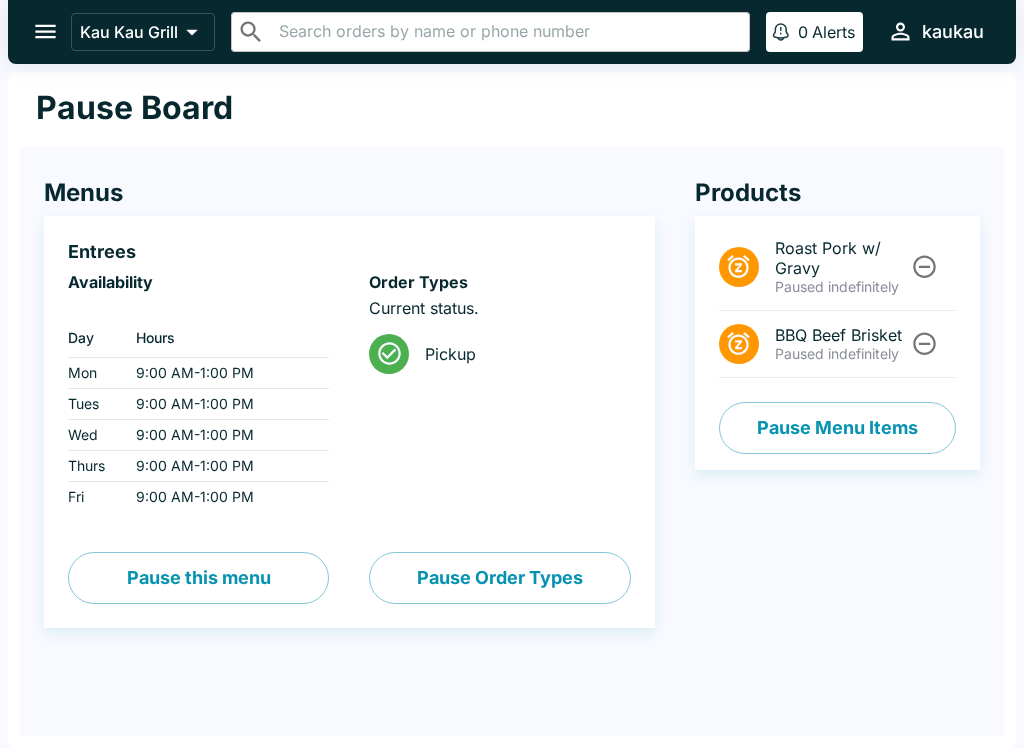 click 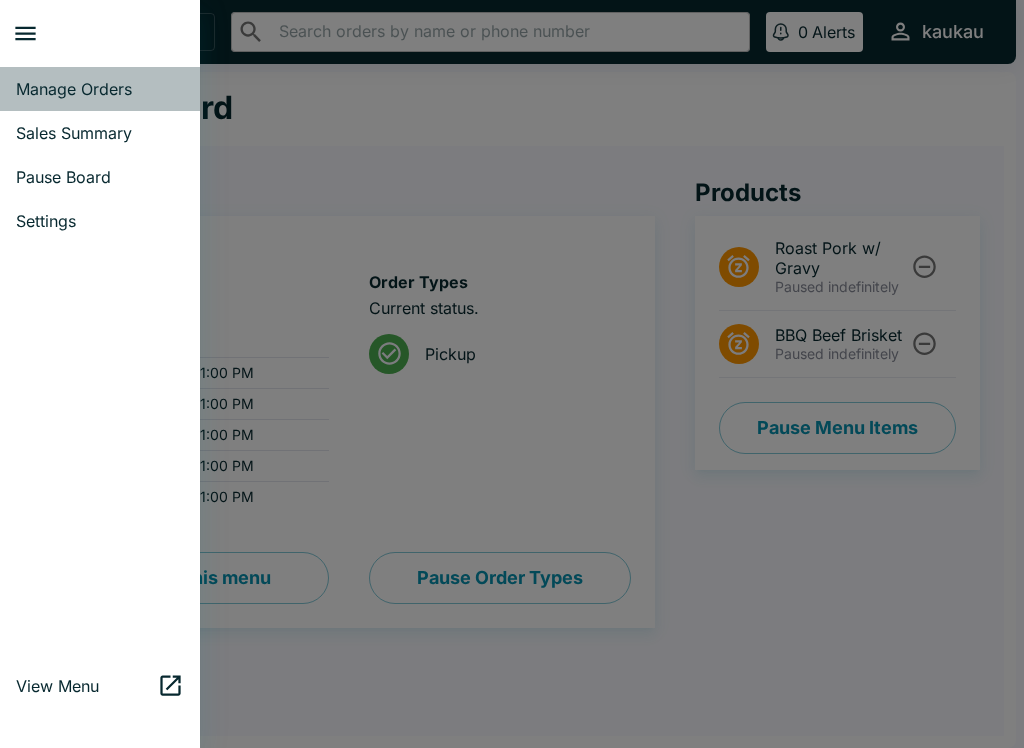 click on "Manage Orders" at bounding box center (100, 89) 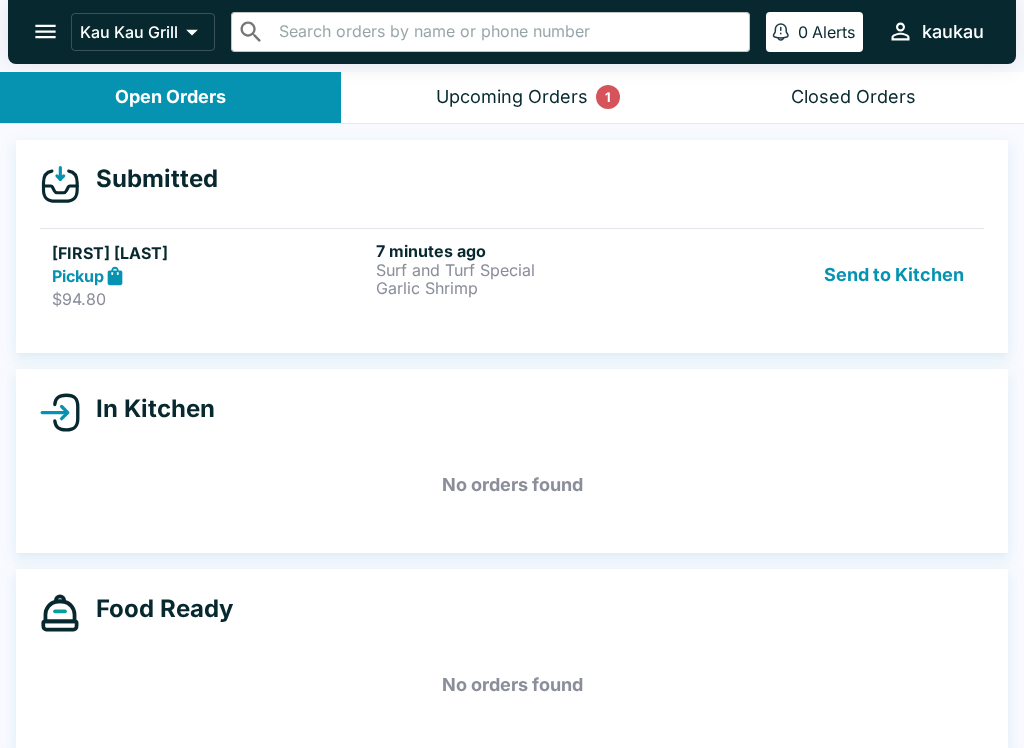 click on "Send to Kitchen" at bounding box center [894, 275] 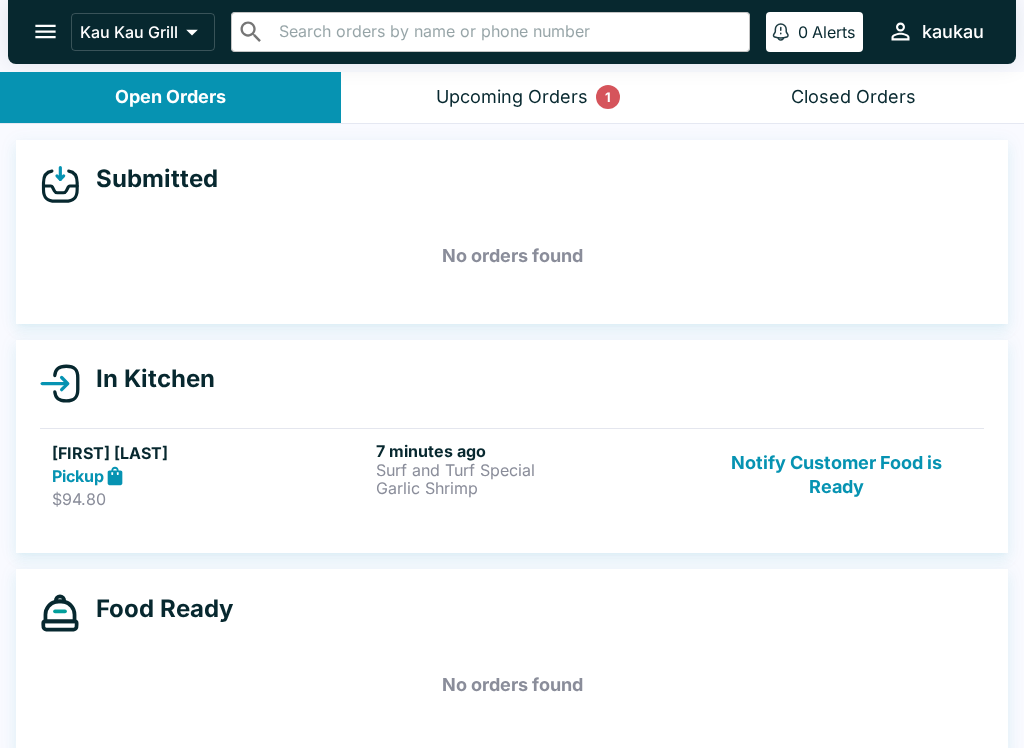 click on "Surf and Turf Special" at bounding box center [534, 470] 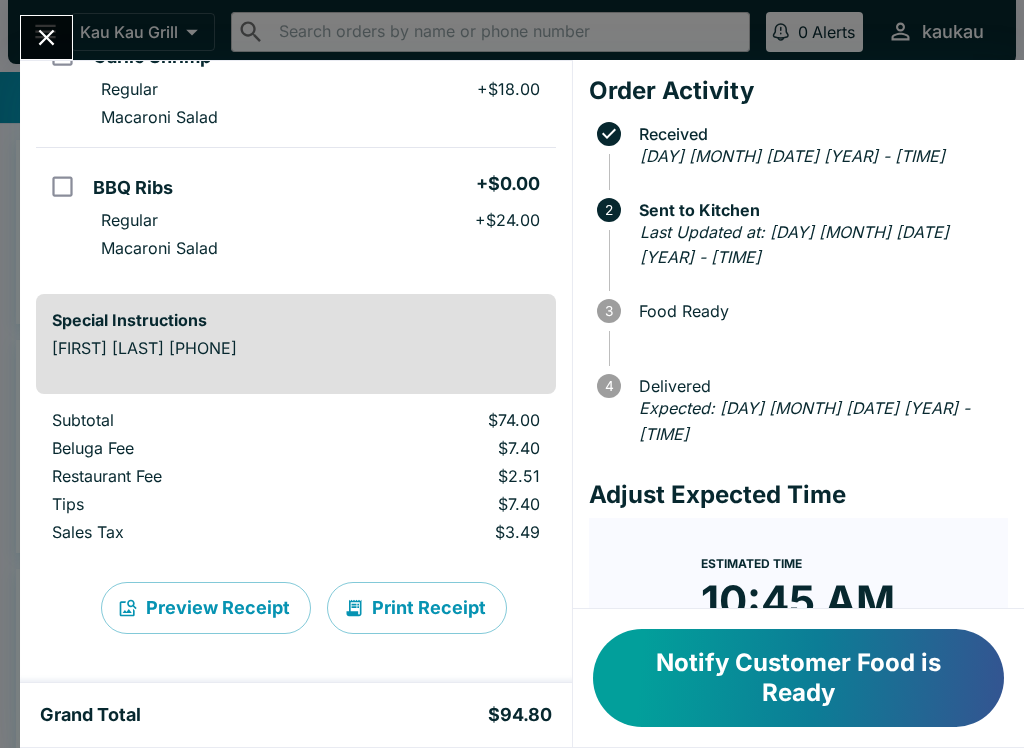 scroll, scrollTop: 320, scrollLeft: 0, axis: vertical 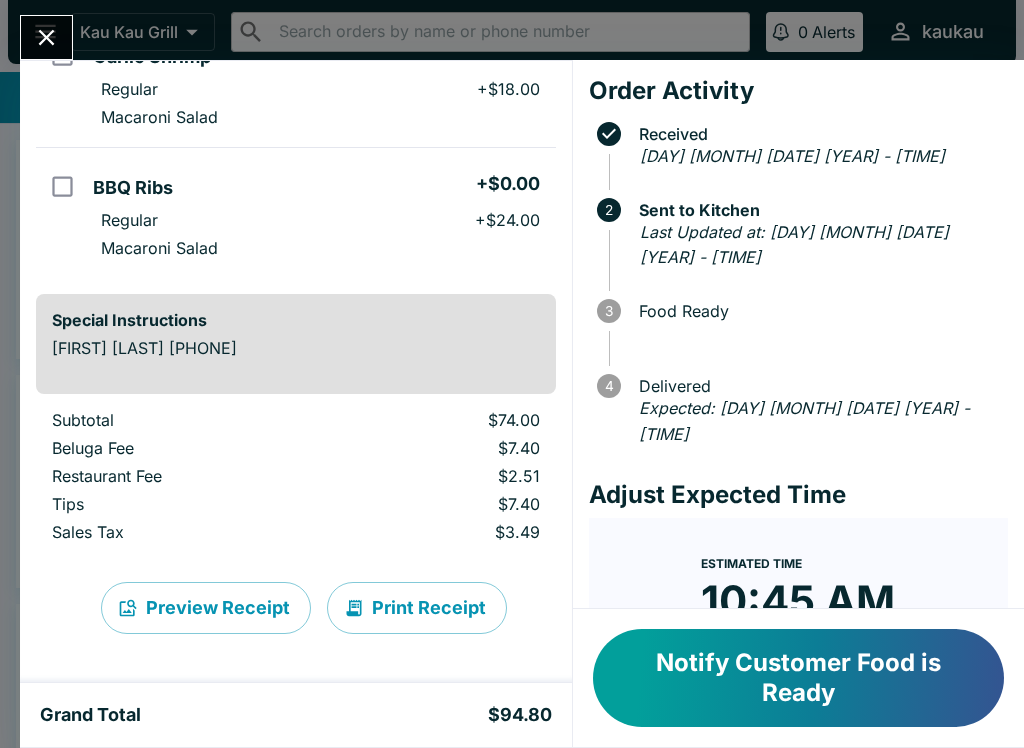 click 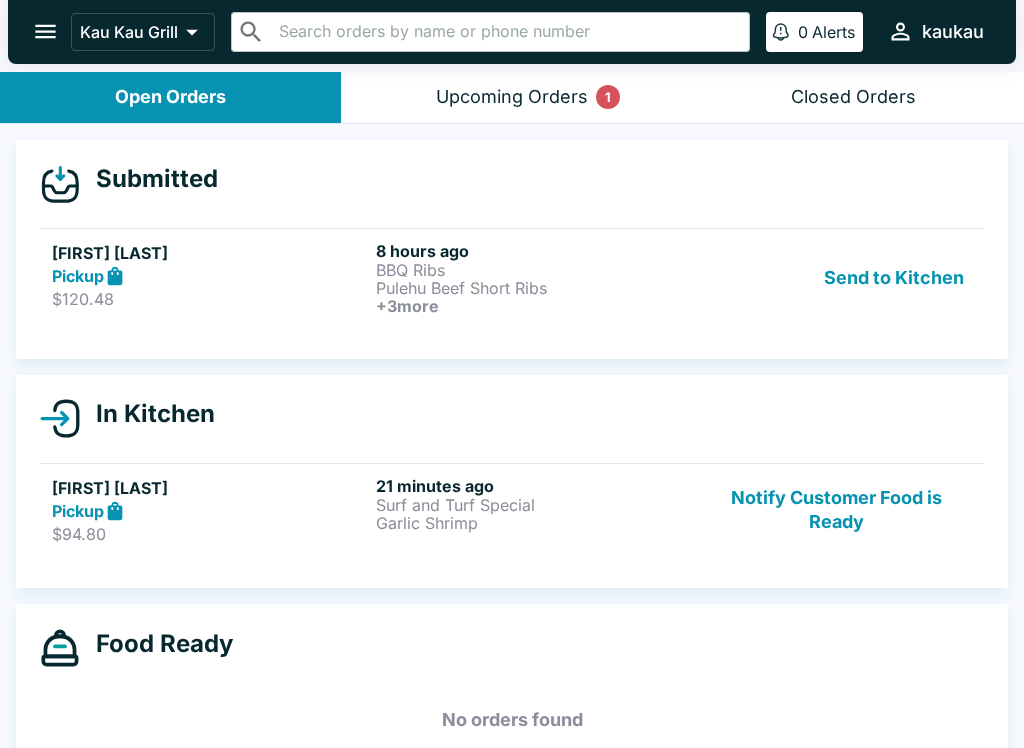 click on "Send to Kitchen" at bounding box center (894, 278) 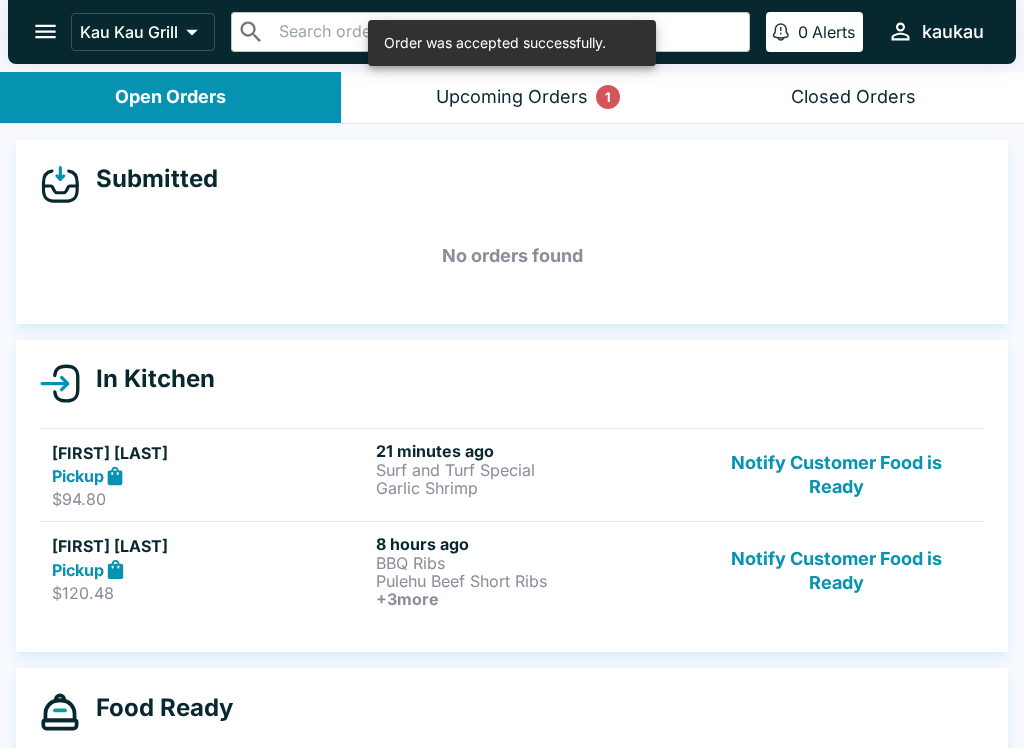 click on "Upcoming Orders 1" at bounding box center (511, 97) 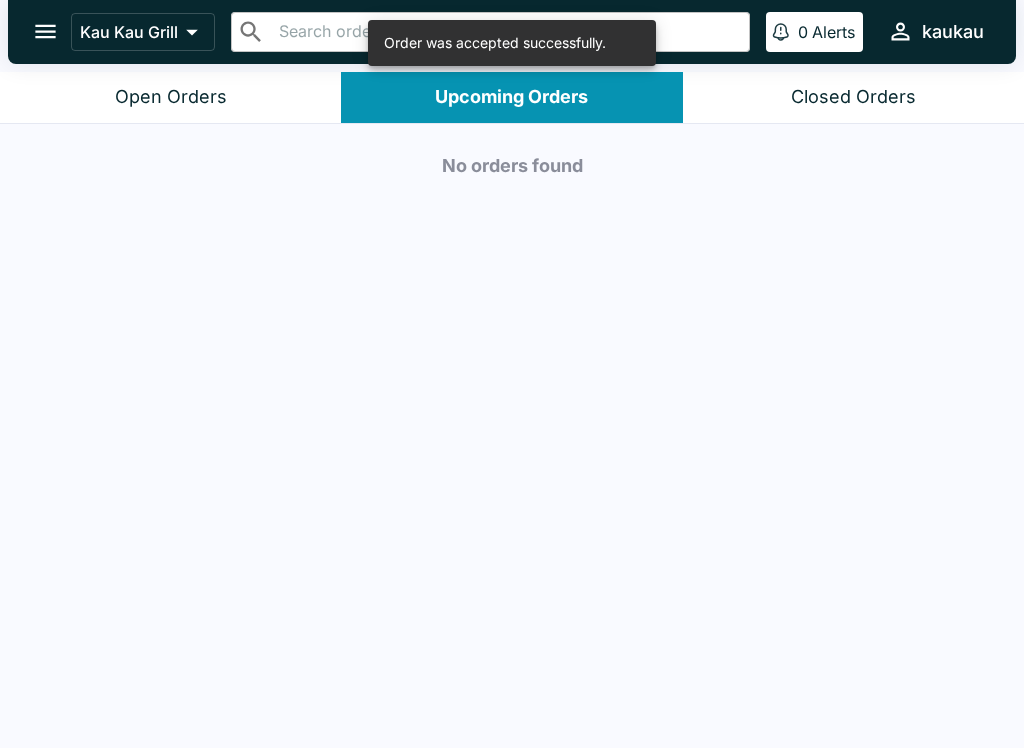 click on "Open Orders" at bounding box center (171, 97) 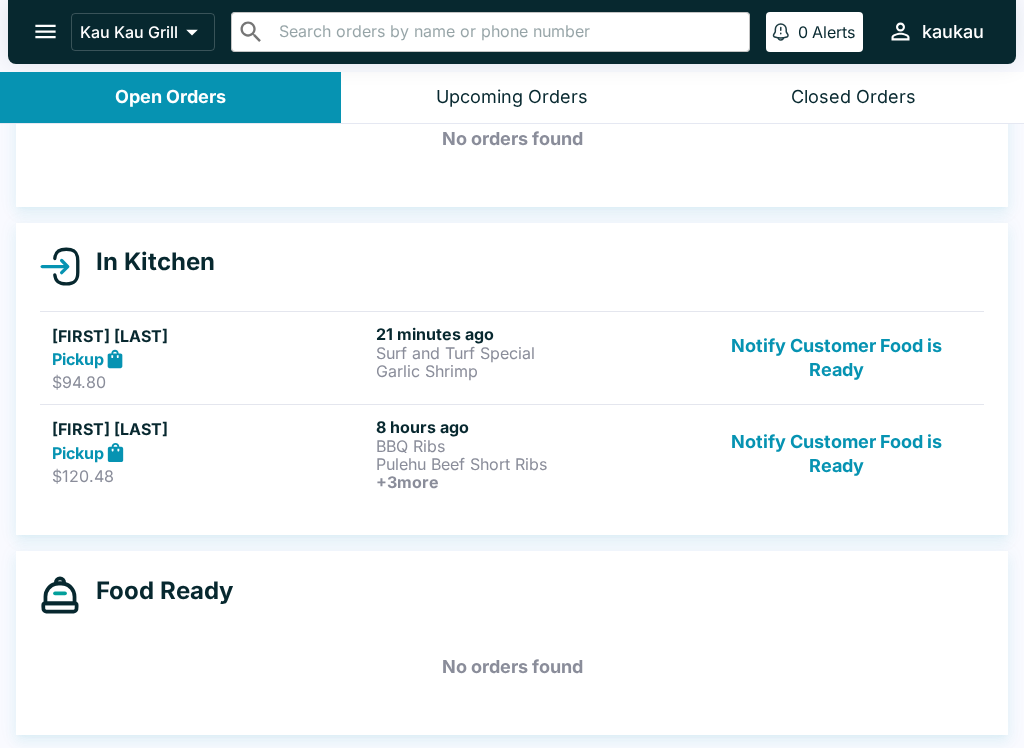 scroll, scrollTop: 117, scrollLeft: 0, axis: vertical 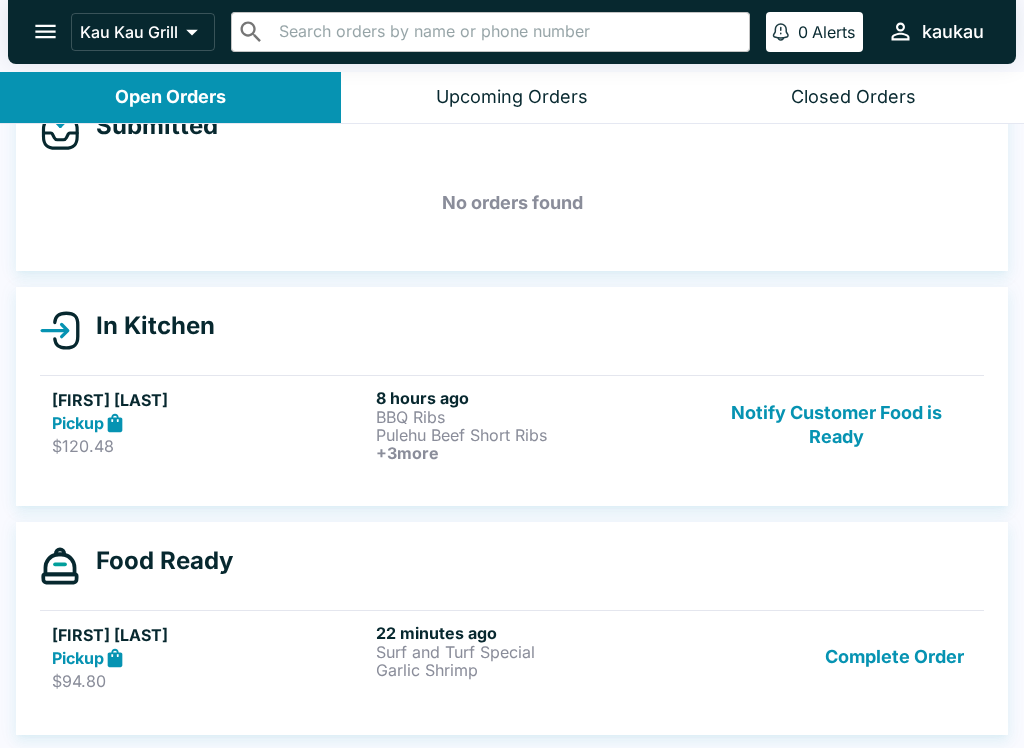 click 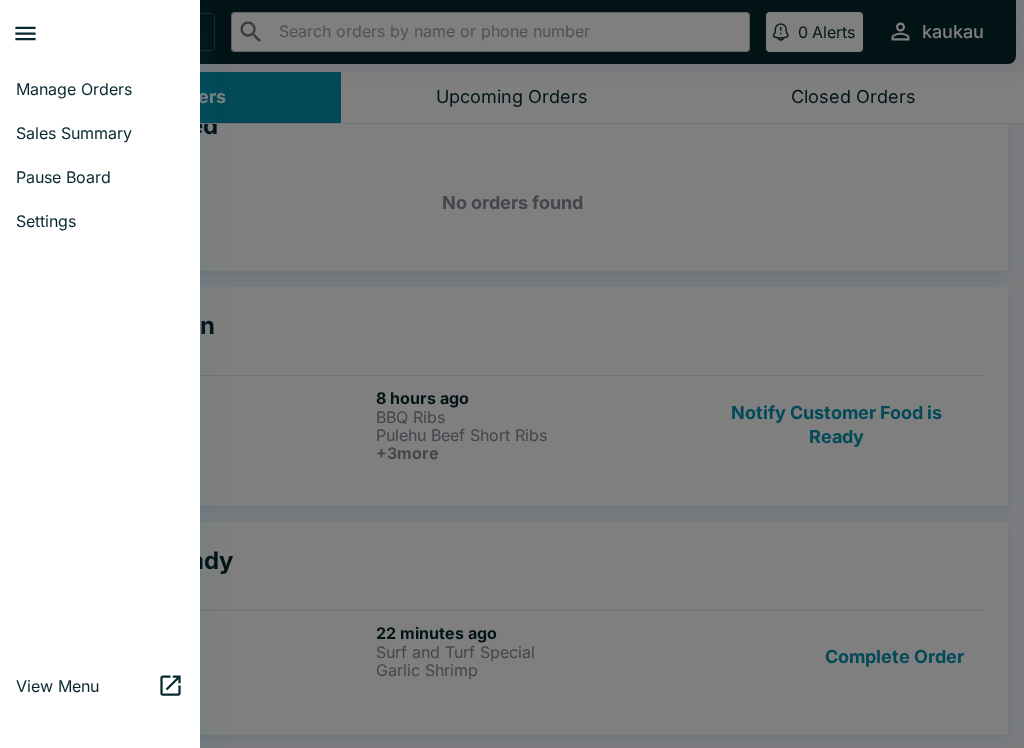 click on "Pause Board" at bounding box center (100, 177) 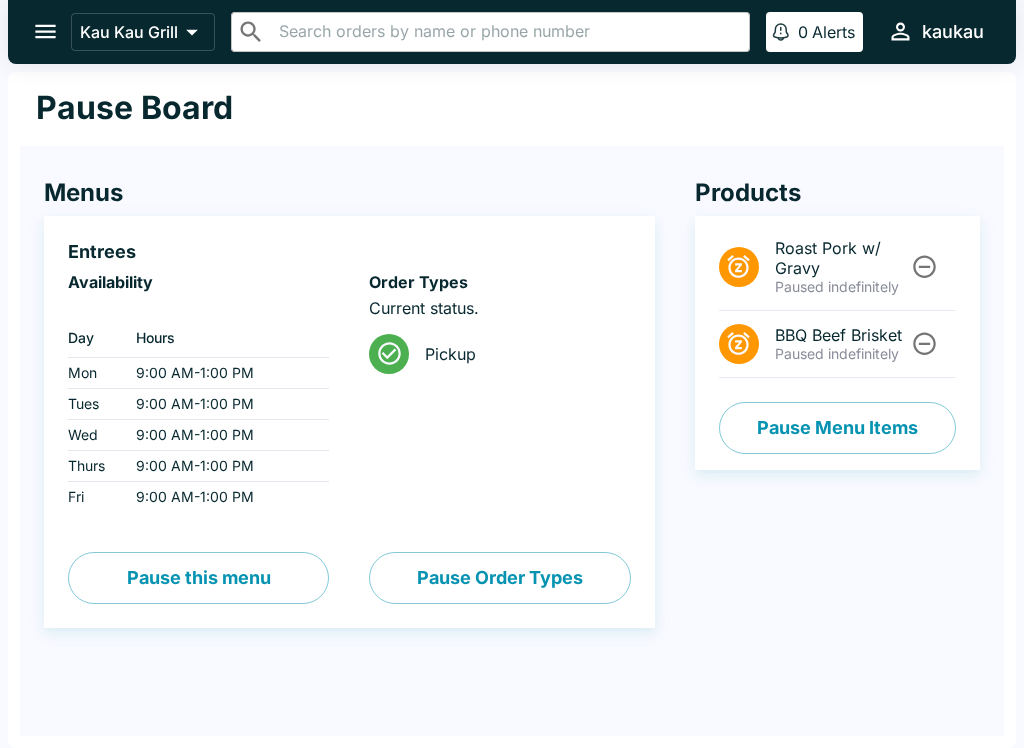click on "Pause Menu Items" at bounding box center [837, 428] 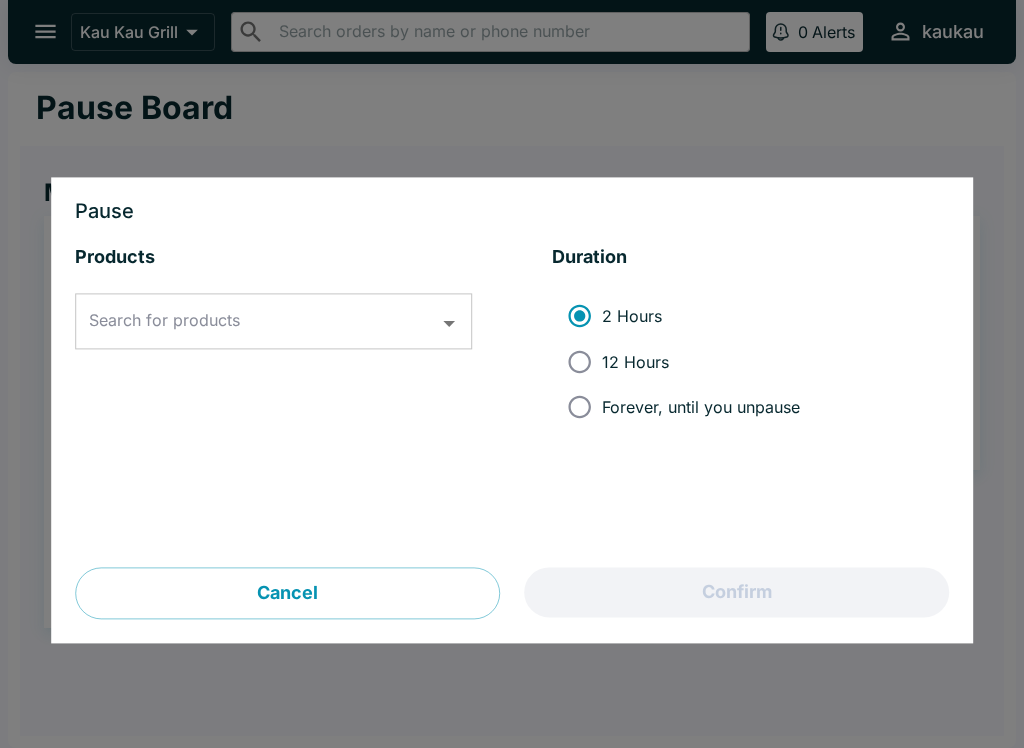click on "12 Hours" at bounding box center [579, 361] 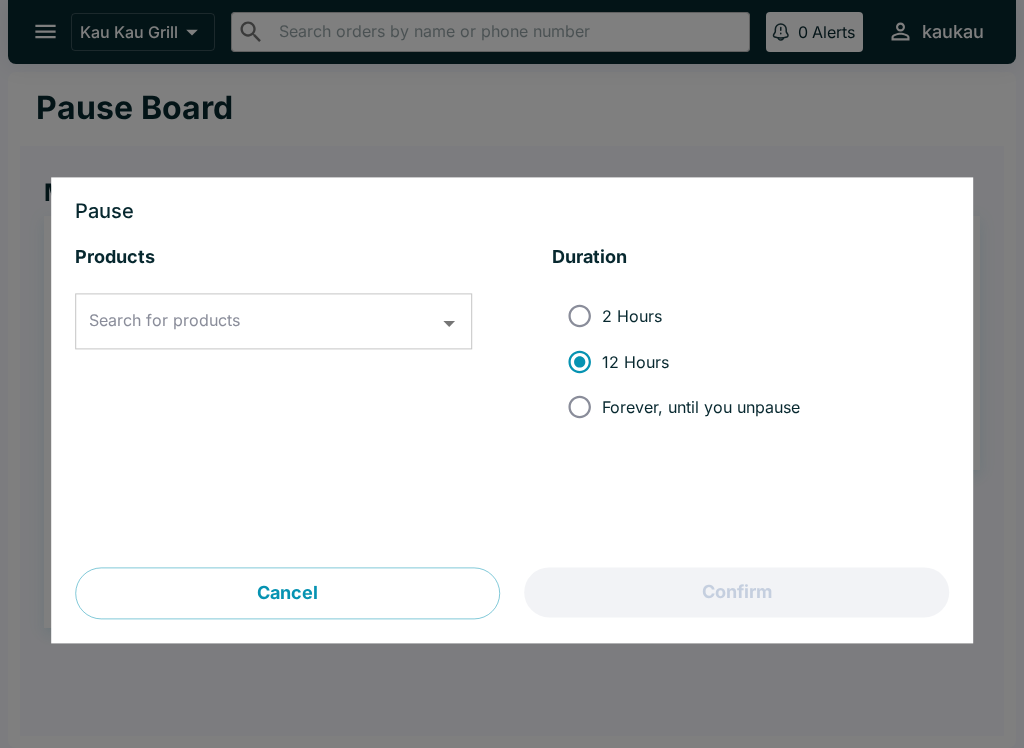 click 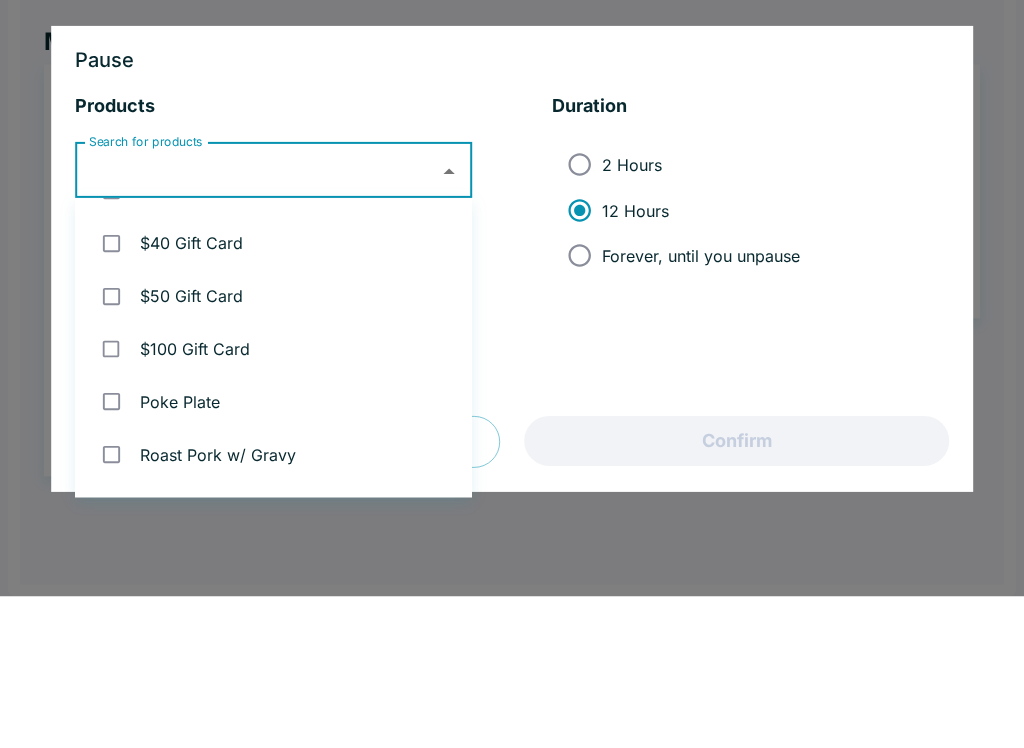click on "$50 Gift Card" at bounding box center [273, 448] 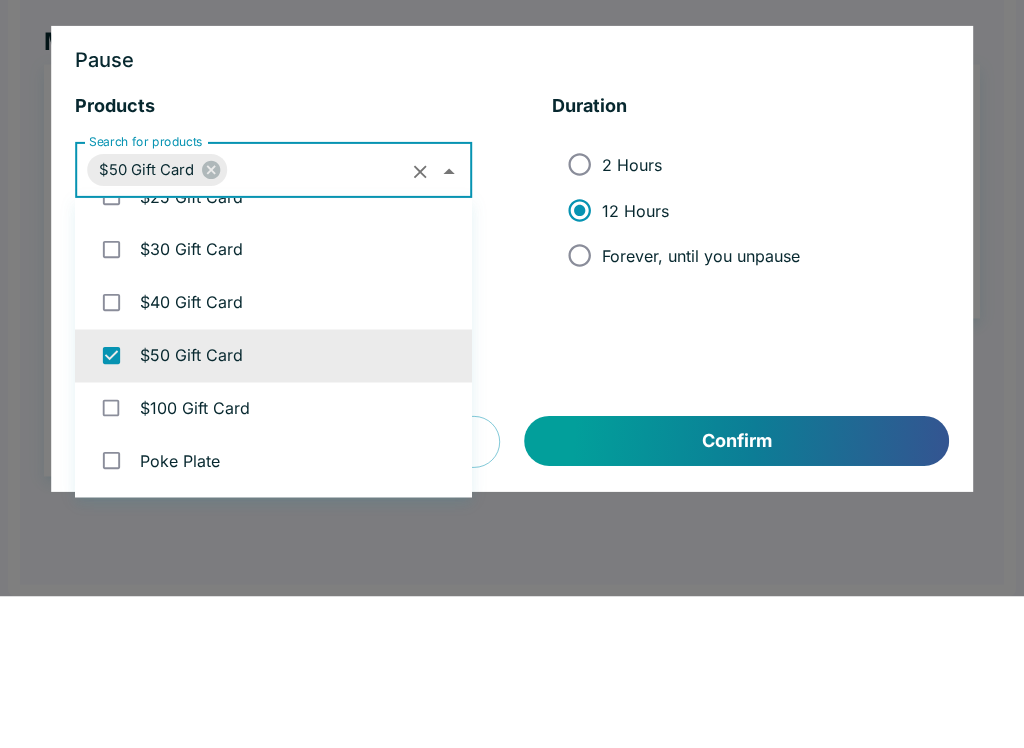 scroll, scrollTop: 2366, scrollLeft: 0, axis: vertical 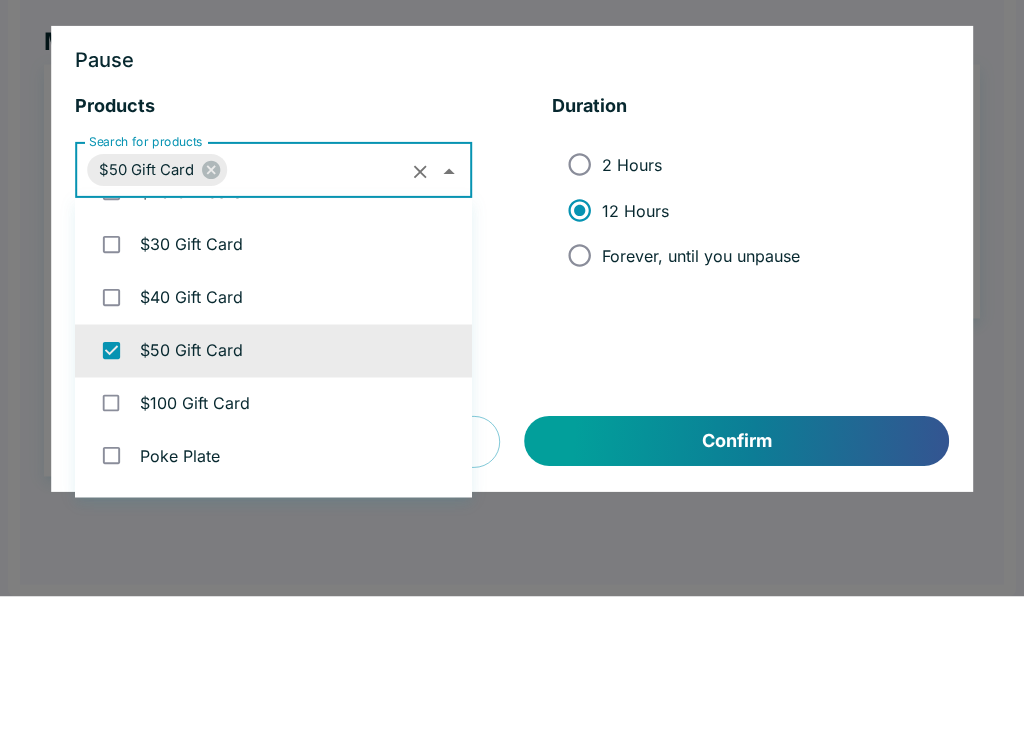 click 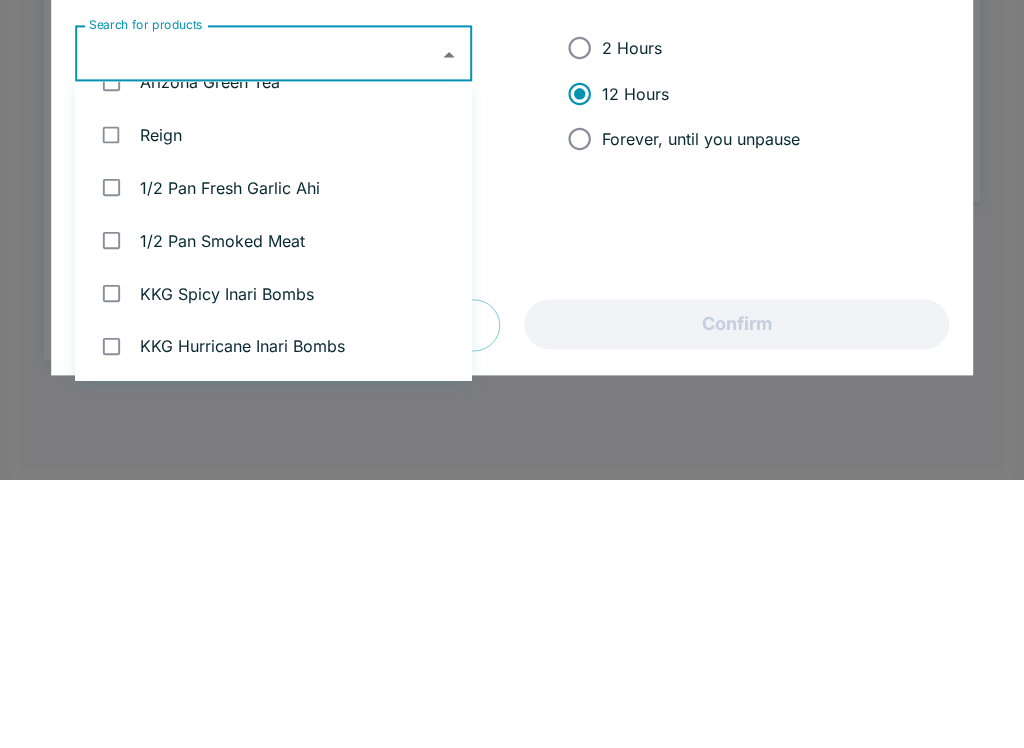scroll, scrollTop: 3152, scrollLeft: 0, axis: vertical 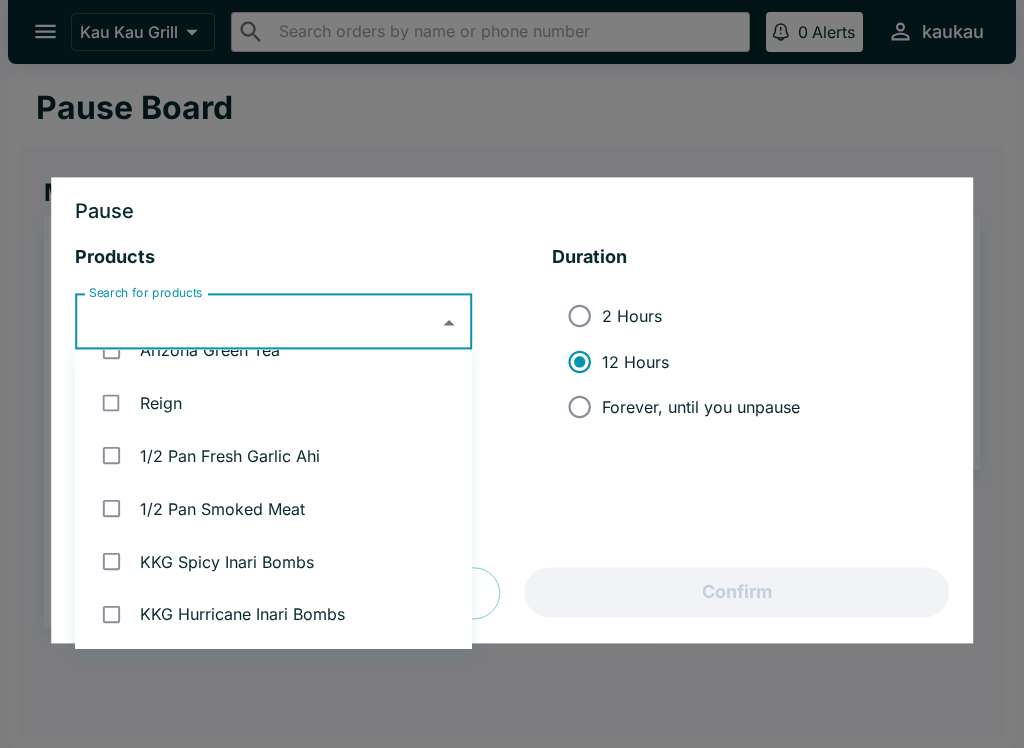 click at bounding box center [512, 374] 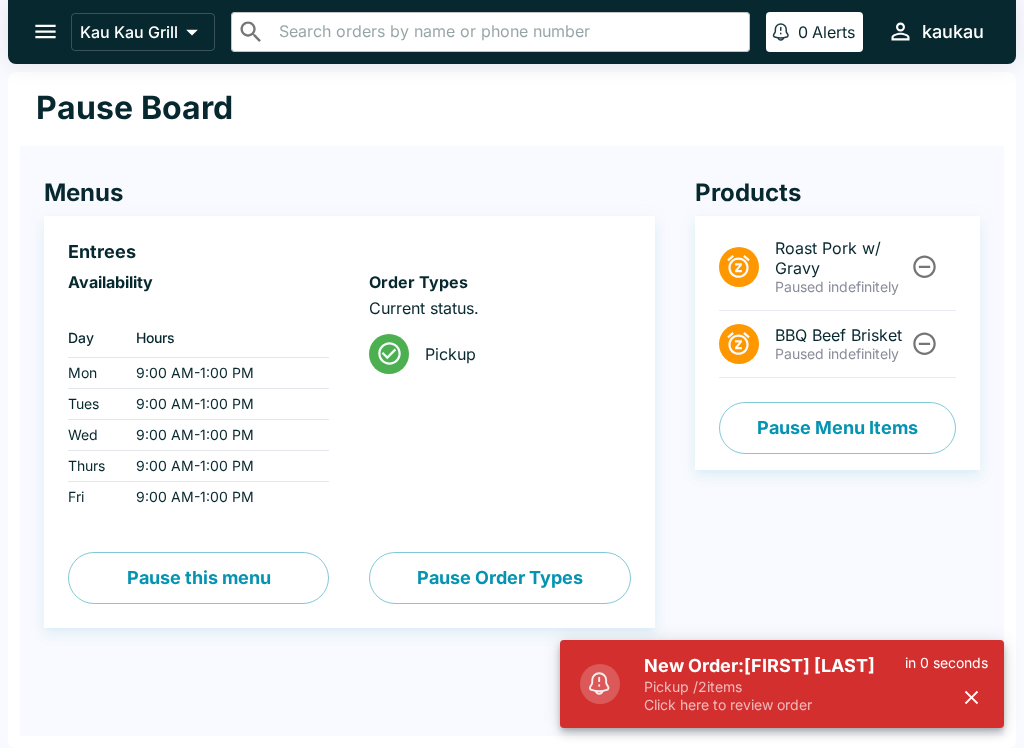 click on "Pickup   /  2  items" at bounding box center (774, 687) 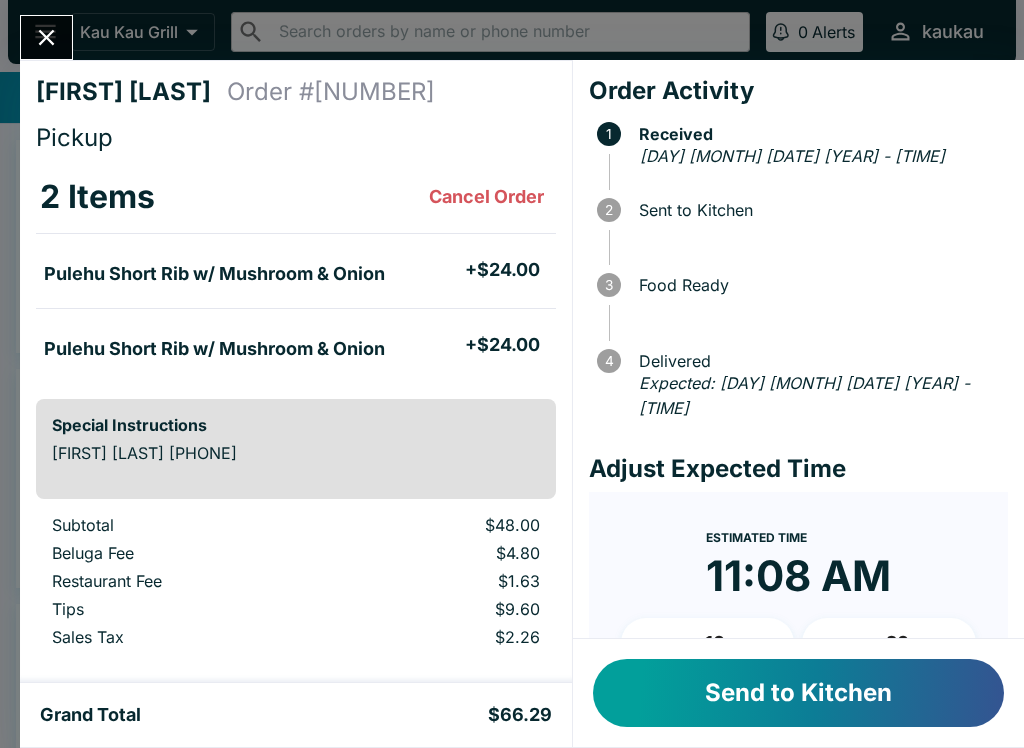 click on "Send to Kitchen" at bounding box center (798, 693) 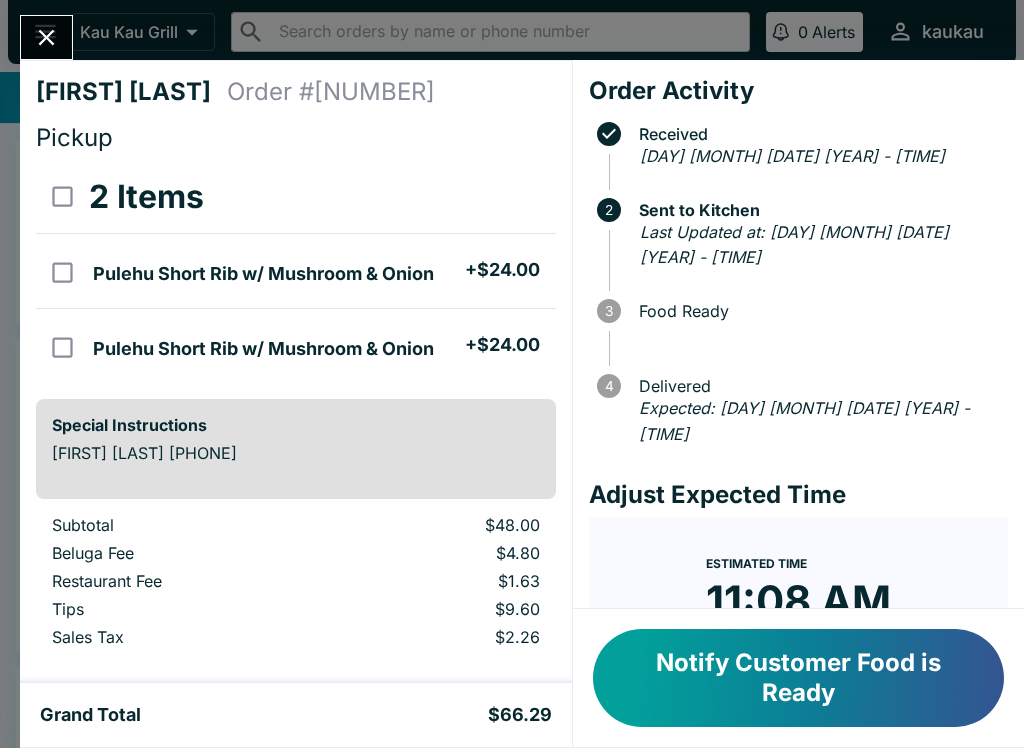 click on "Notify Customer Food is Ready" at bounding box center (798, 678) 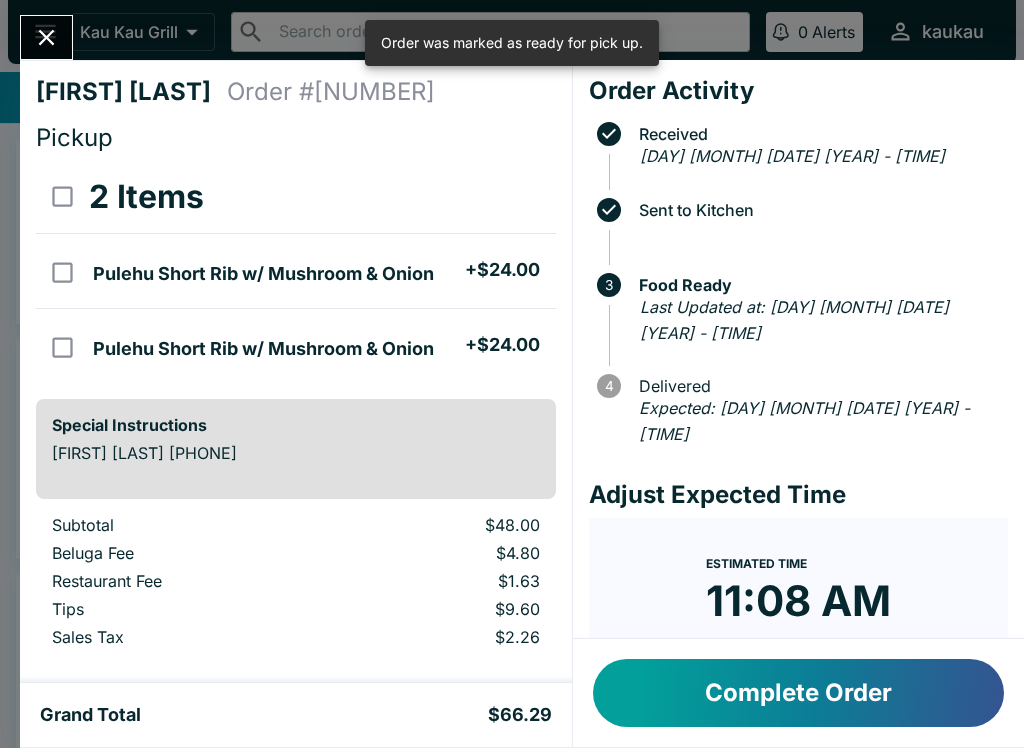 click on "Complete Order" at bounding box center [798, 693] 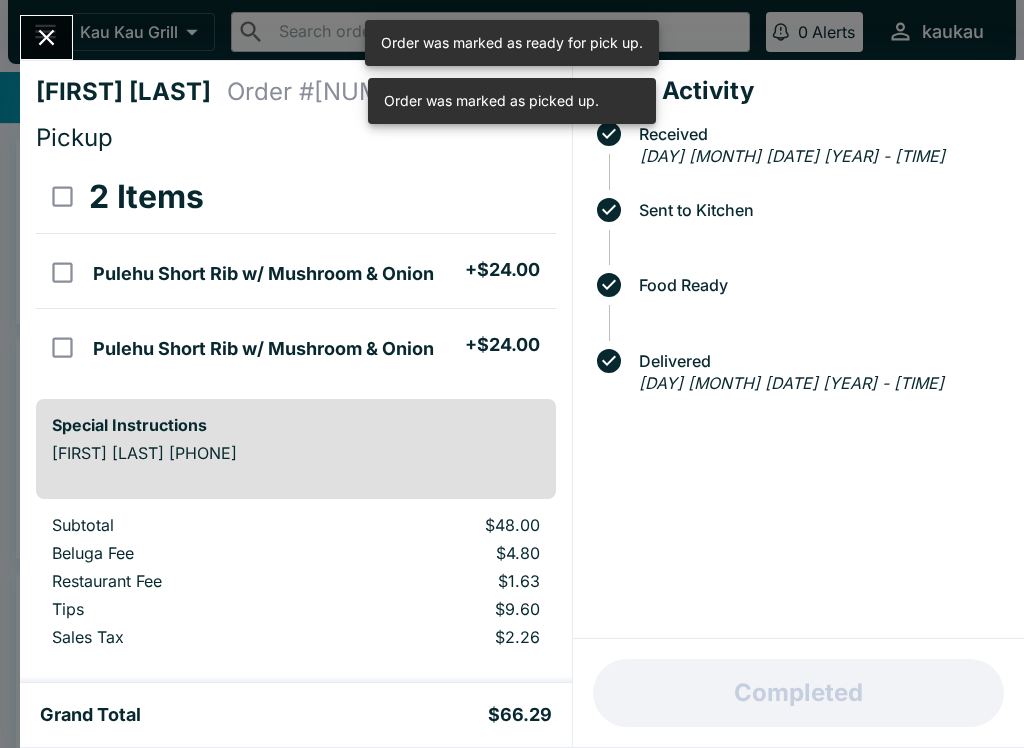click at bounding box center (46, 37) 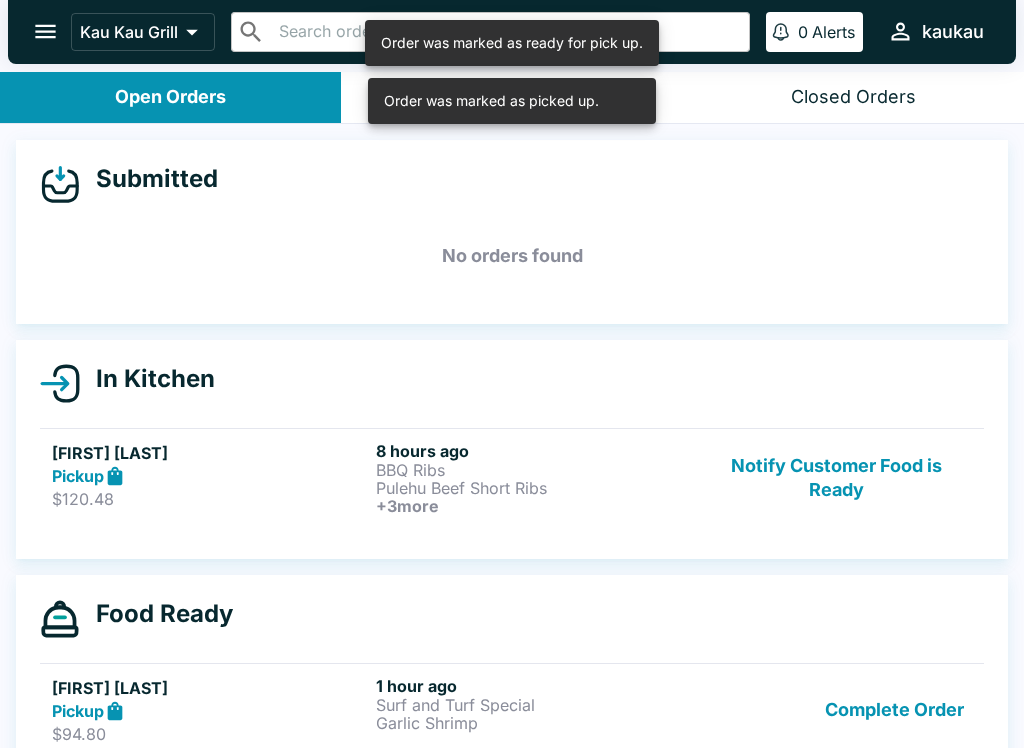 click on "Notify Customer Food is Ready" at bounding box center (836, 478) 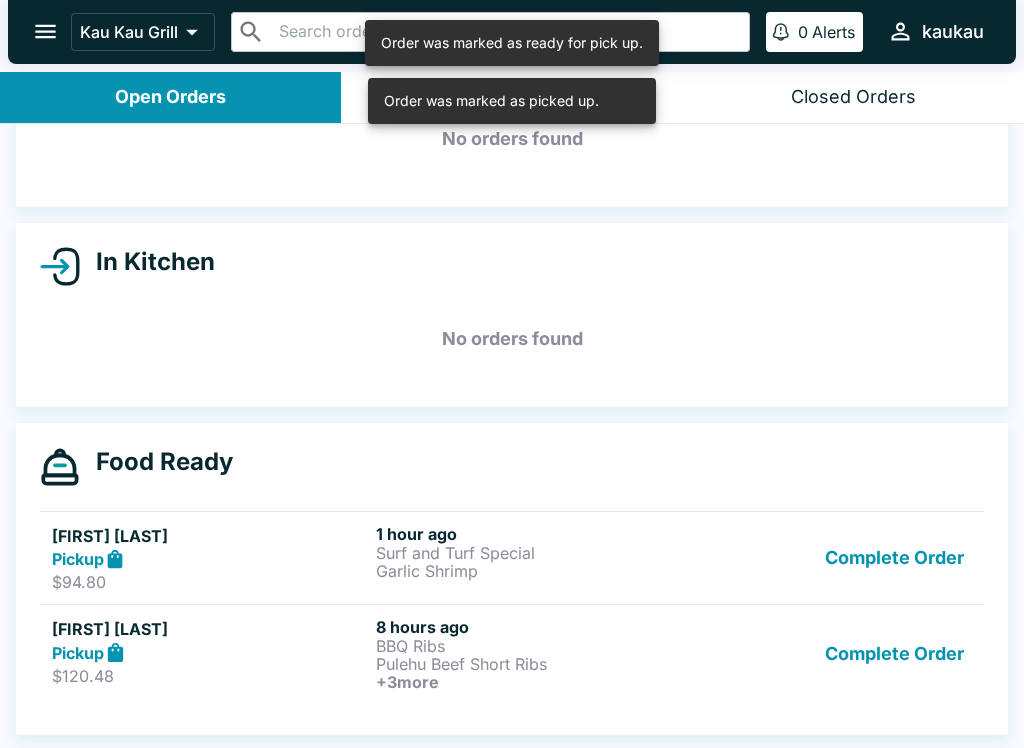 scroll, scrollTop: 117, scrollLeft: 0, axis: vertical 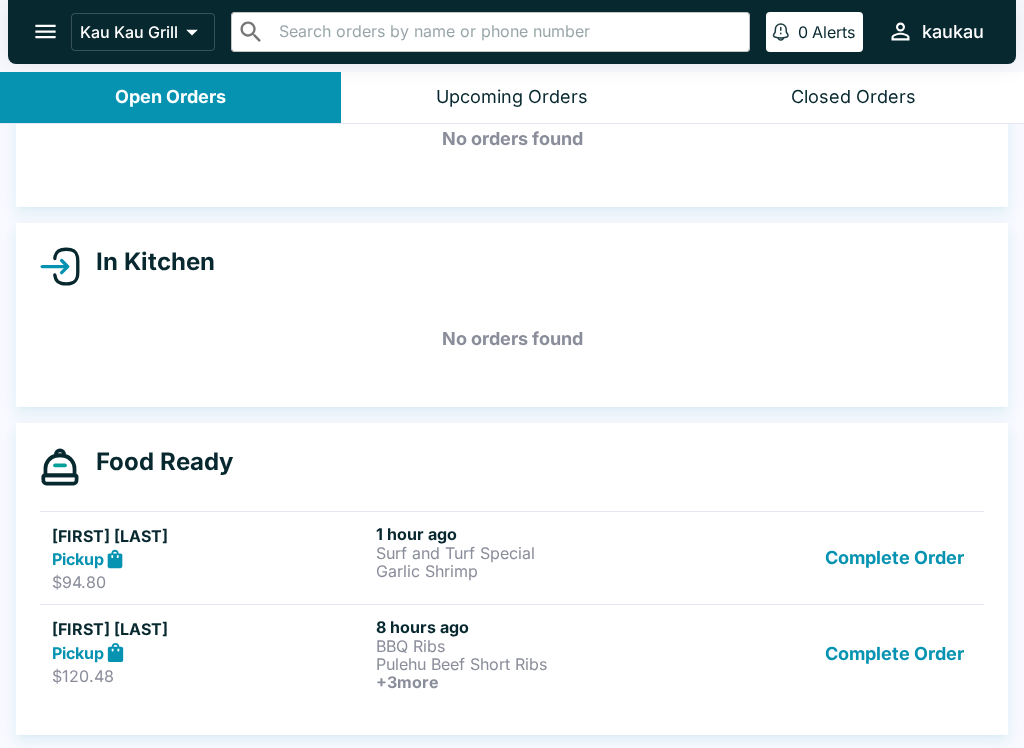 click on "Complete Order" at bounding box center (894, 558) 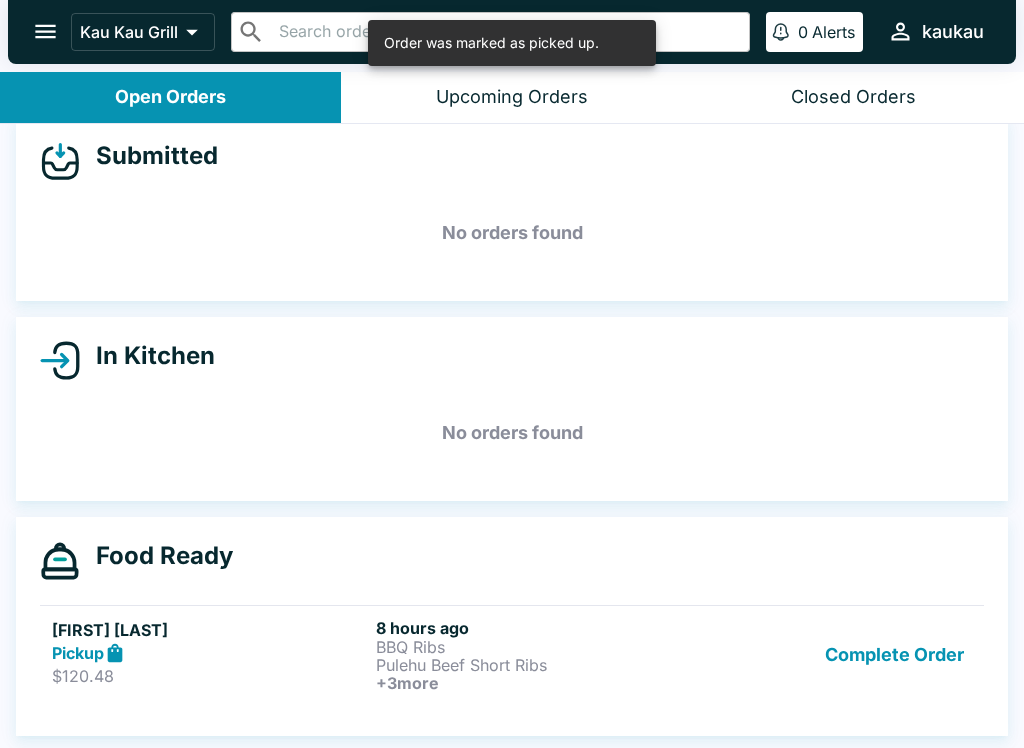 scroll, scrollTop: 23, scrollLeft: 0, axis: vertical 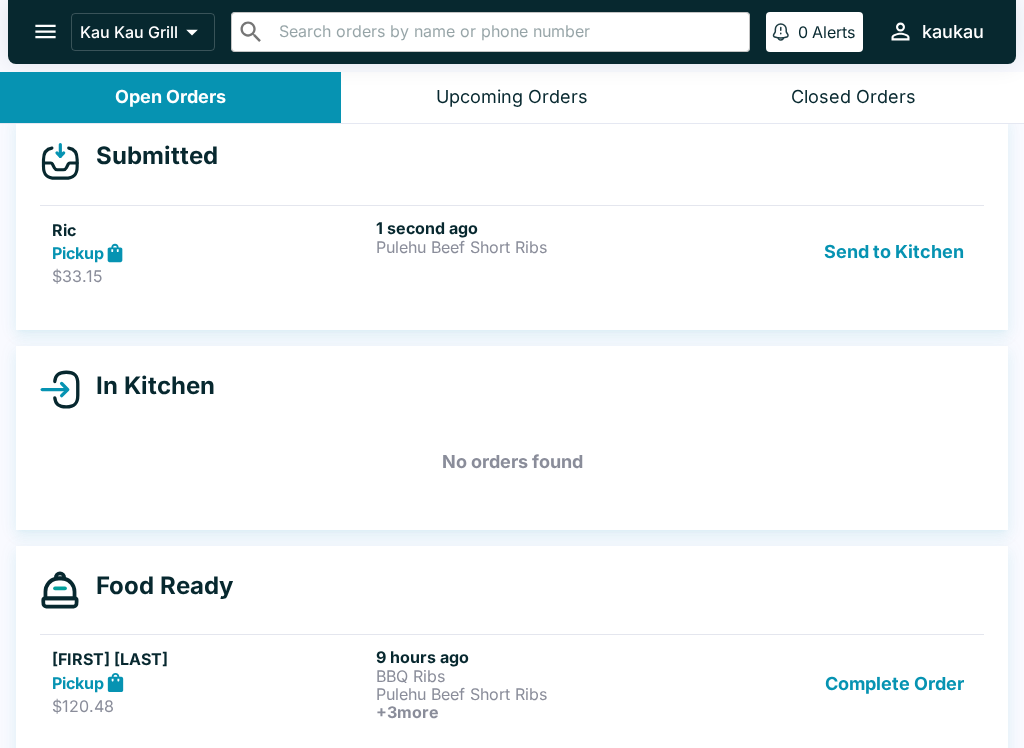 click on "1 second ago Pulehu Beef Short Ribs" at bounding box center (534, 252) 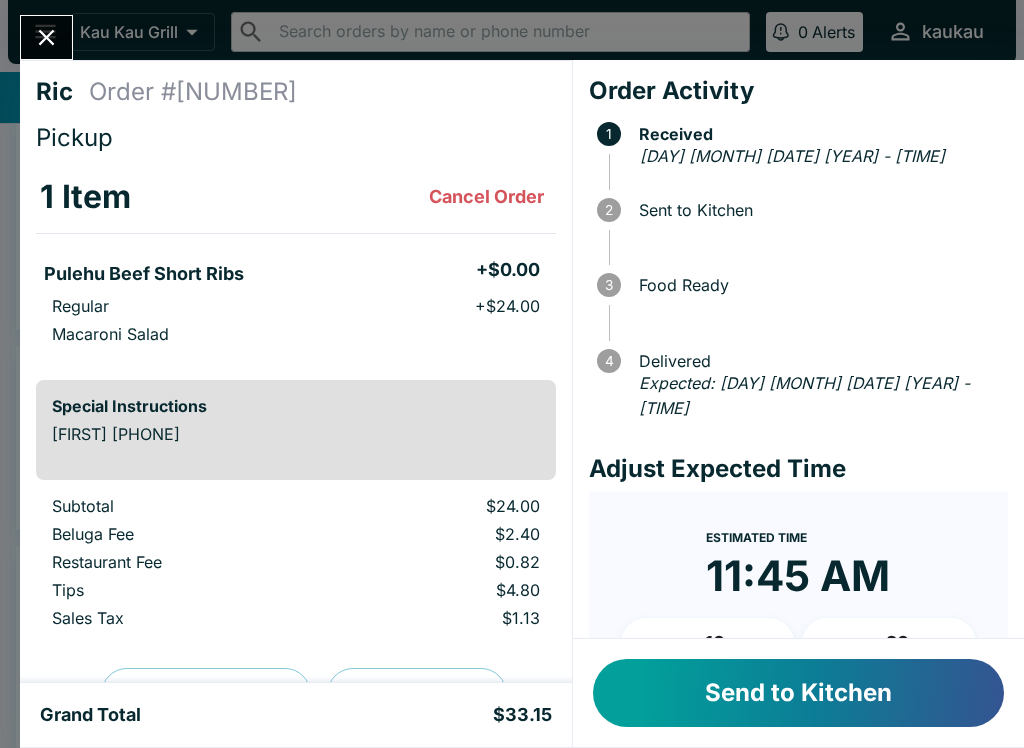 click on "Send to Kitchen" at bounding box center [798, 693] 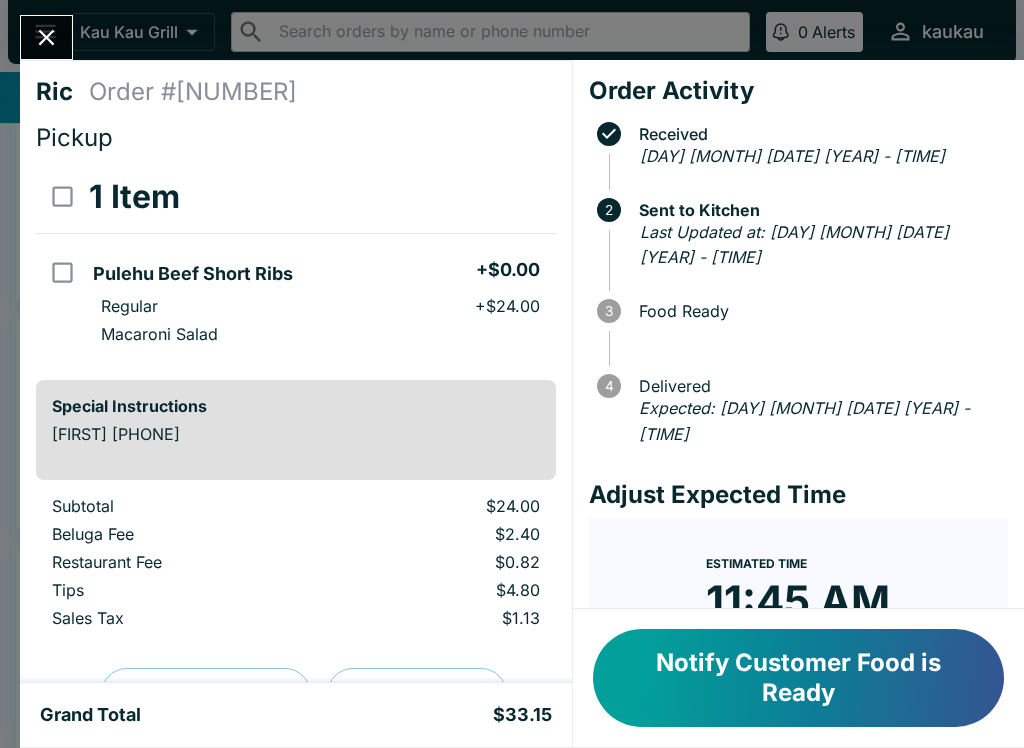 click on "Notify Customer Food is Ready" at bounding box center [798, 678] 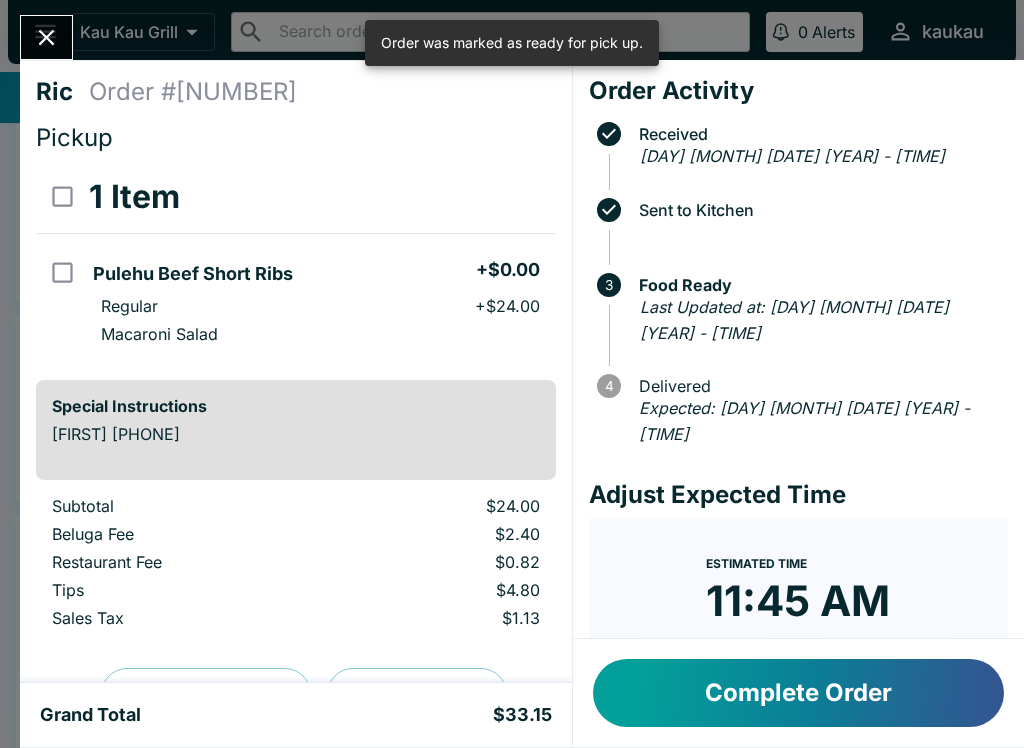 click at bounding box center (46, 37) 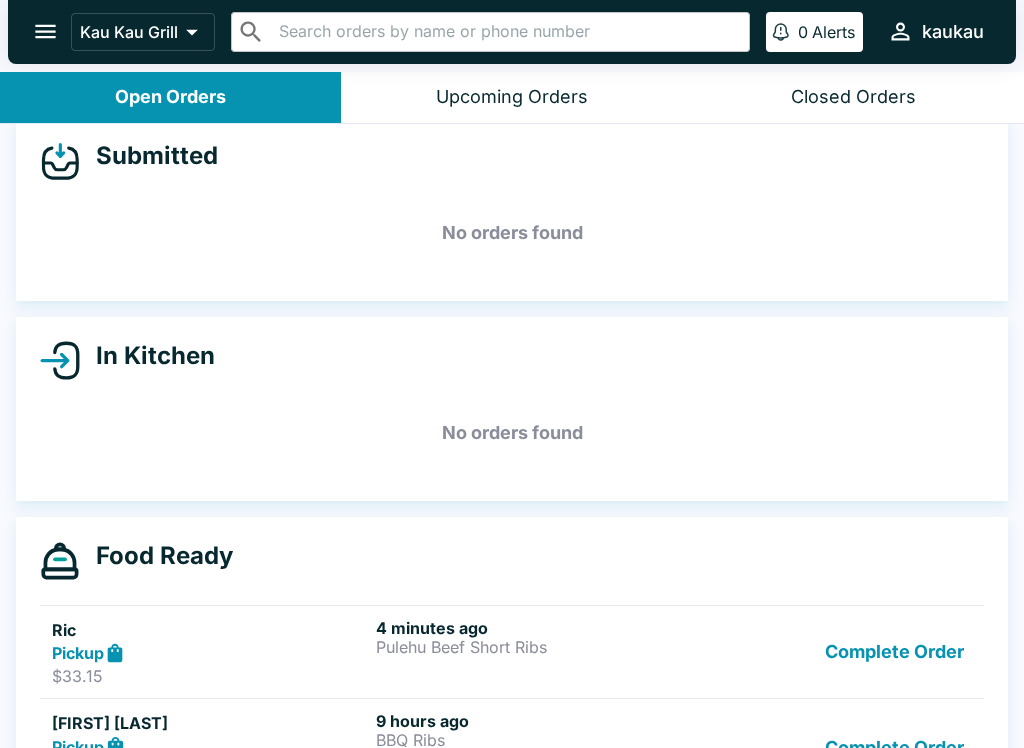 click on "Complete Order" at bounding box center [894, 652] 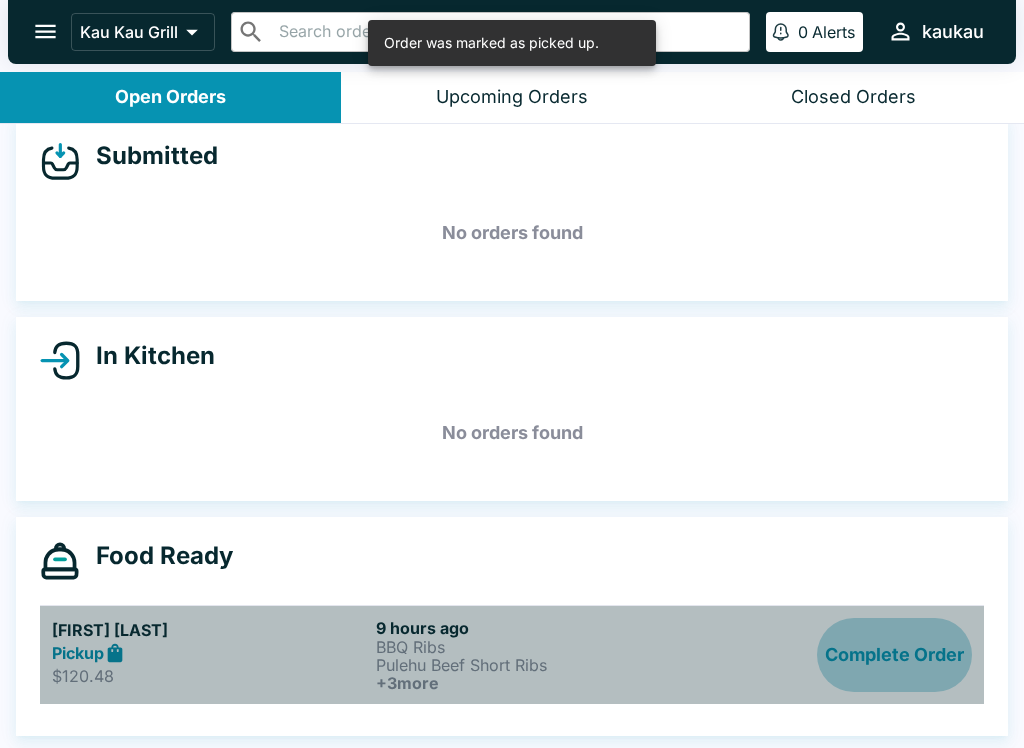 click on "Complete Order" at bounding box center [894, 655] 